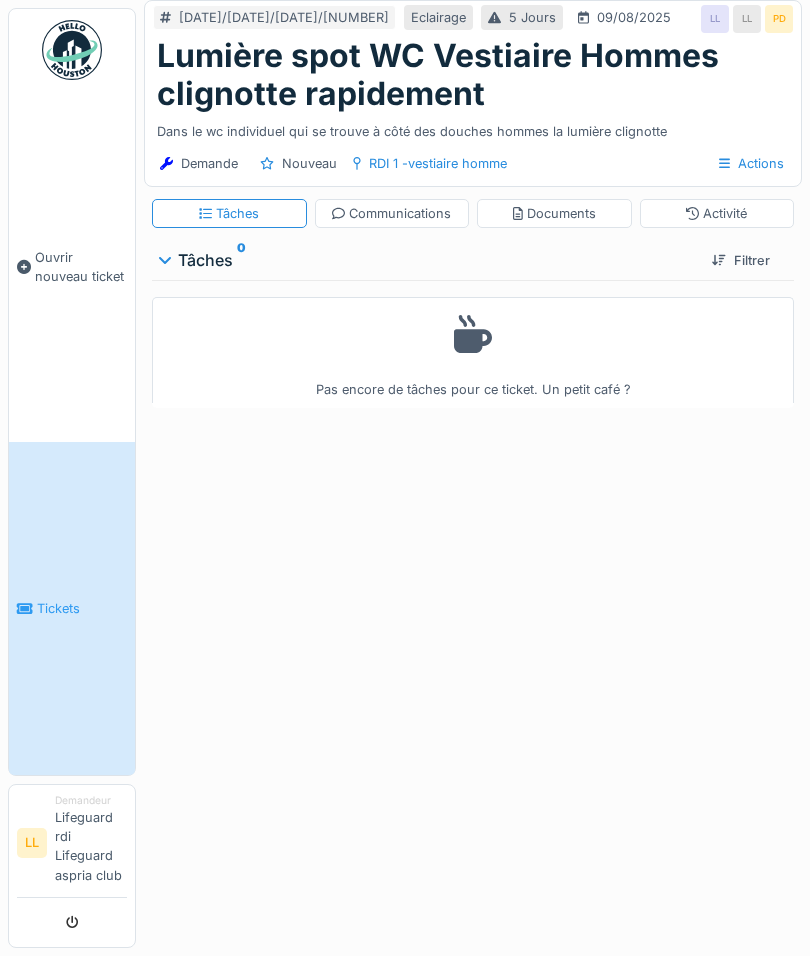 scroll, scrollTop: 0, scrollLeft: 0, axis: both 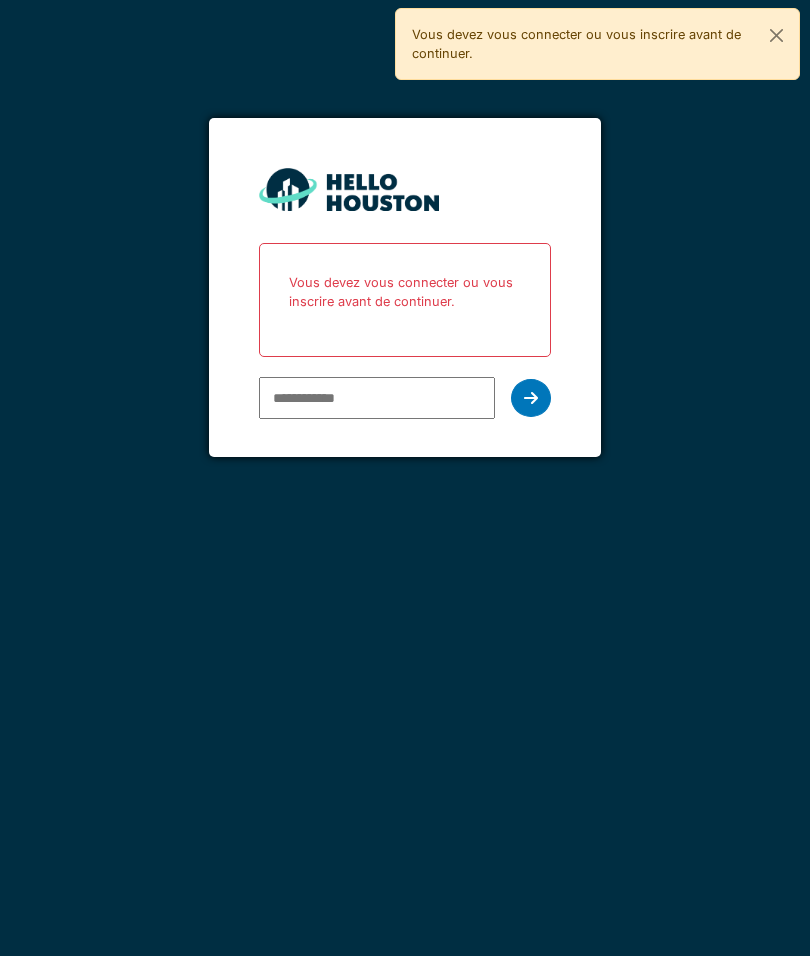 click at bounding box center [377, 398] 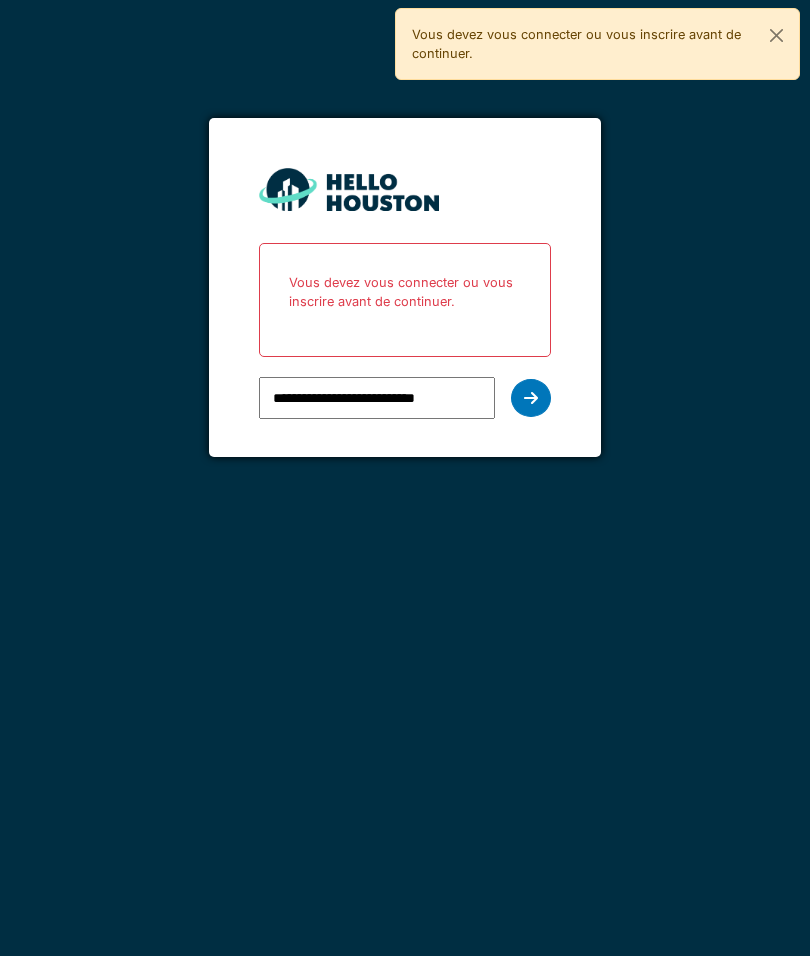 click at bounding box center (531, 398) 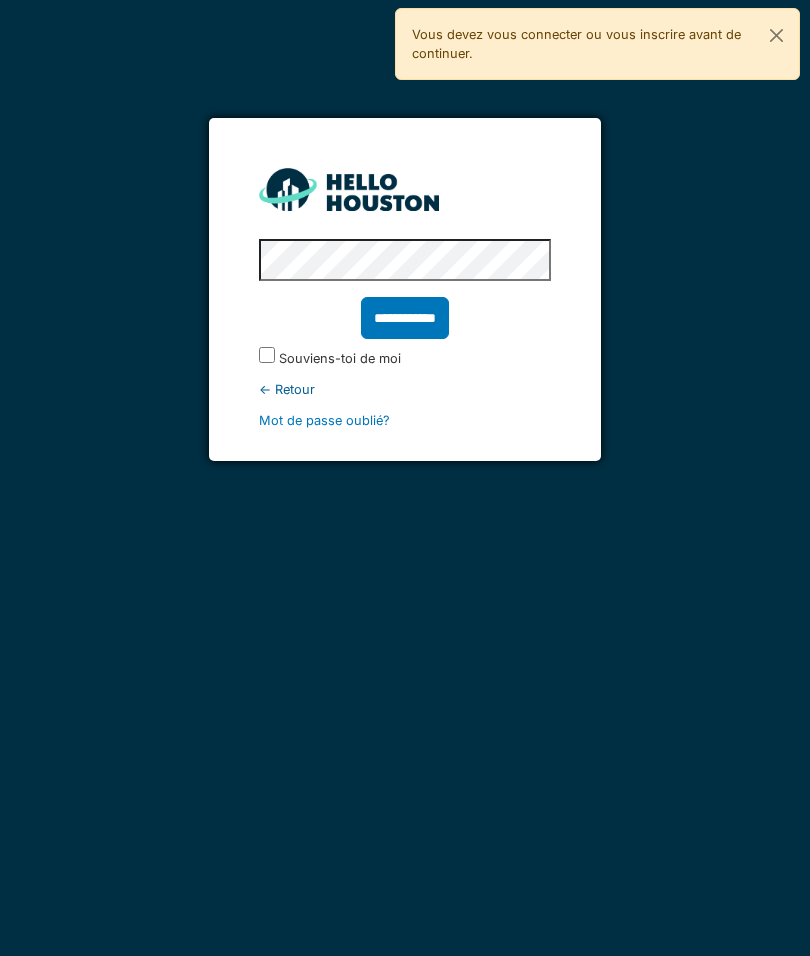 click on "**********" at bounding box center (405, 318) 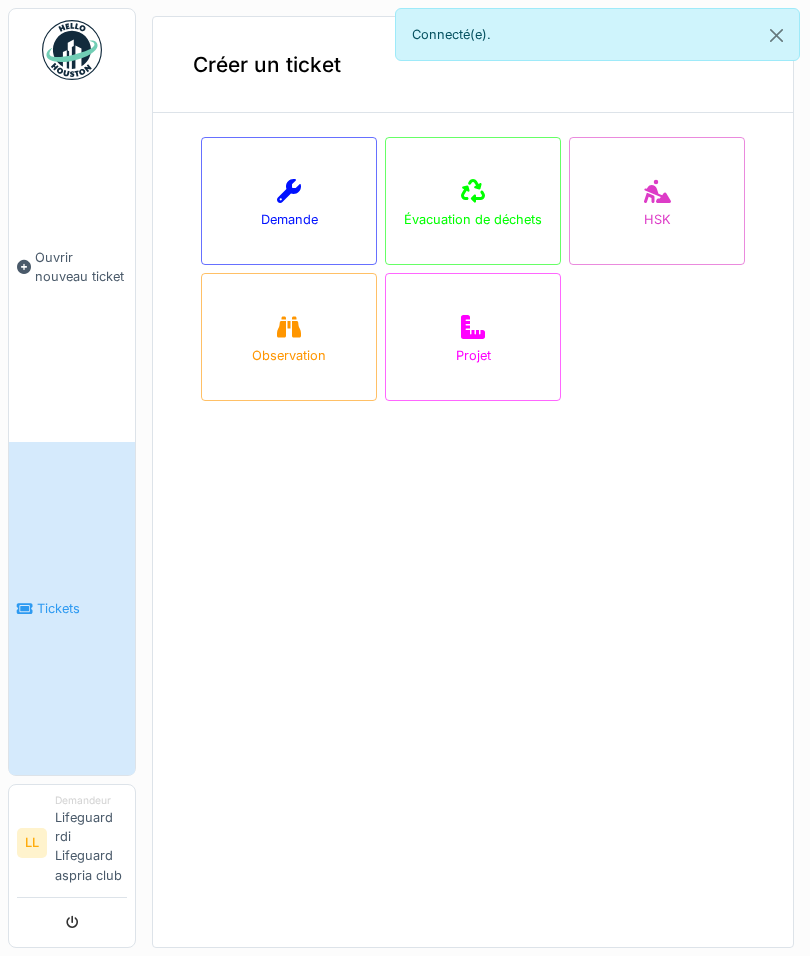 scroll, scrollTop: 0, scrollLeft: 0, axis: both 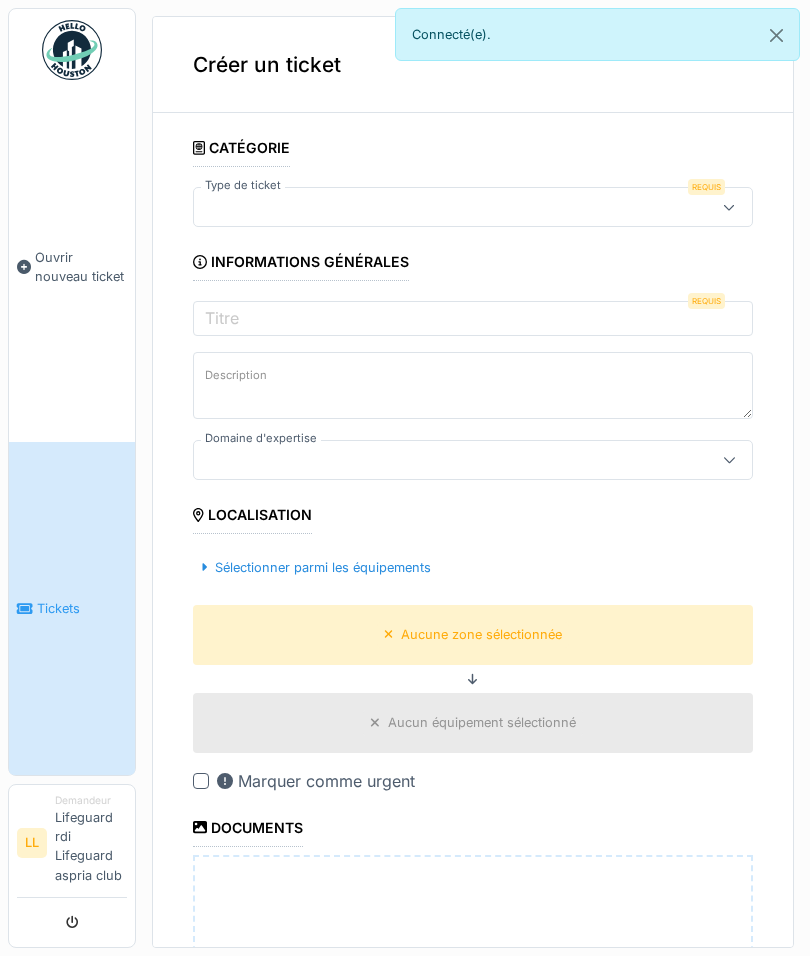 type on "**" 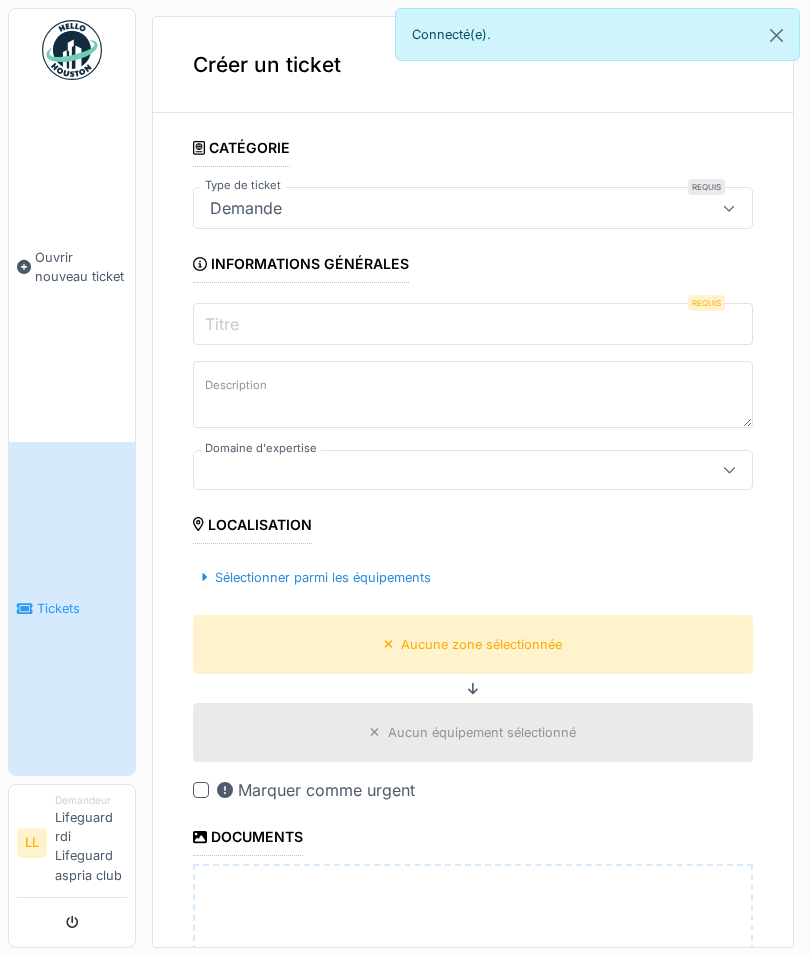 click on "**********" at bounding box center [473, 691] 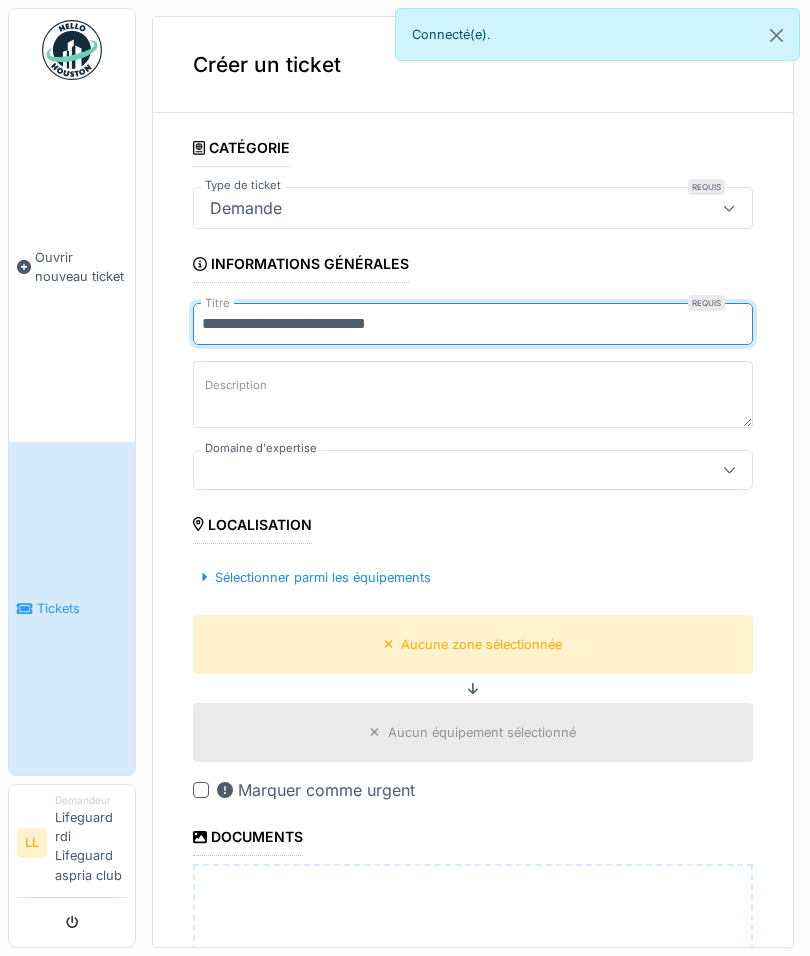 type on "**********" 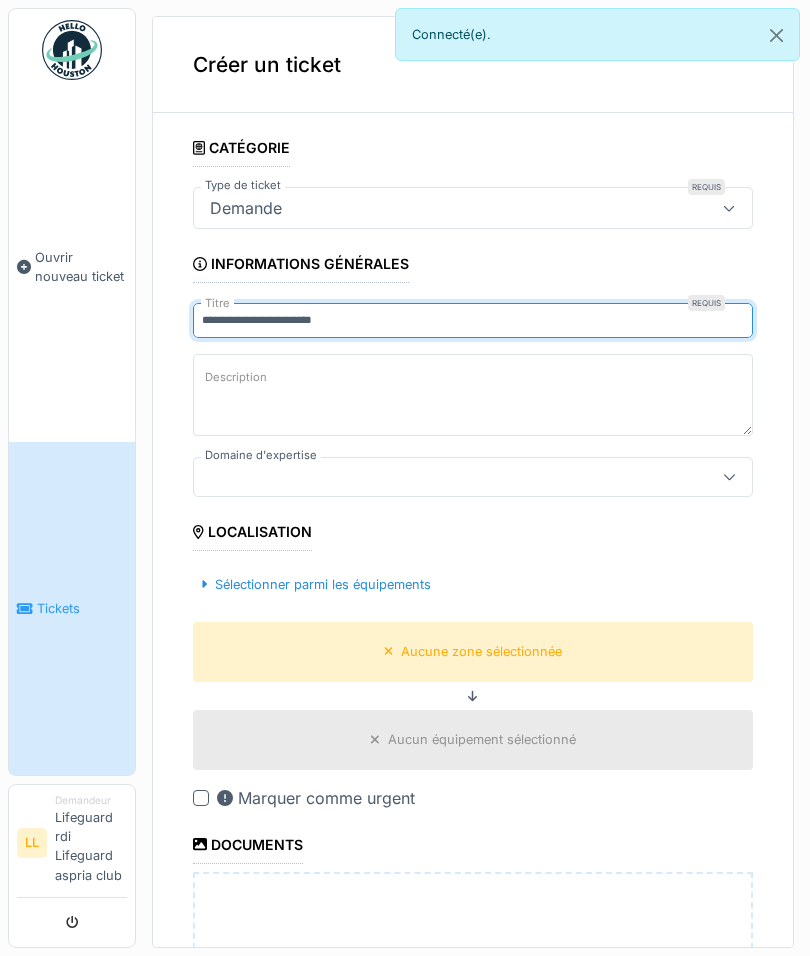 click on "**********" at bounding box center [473, 695] 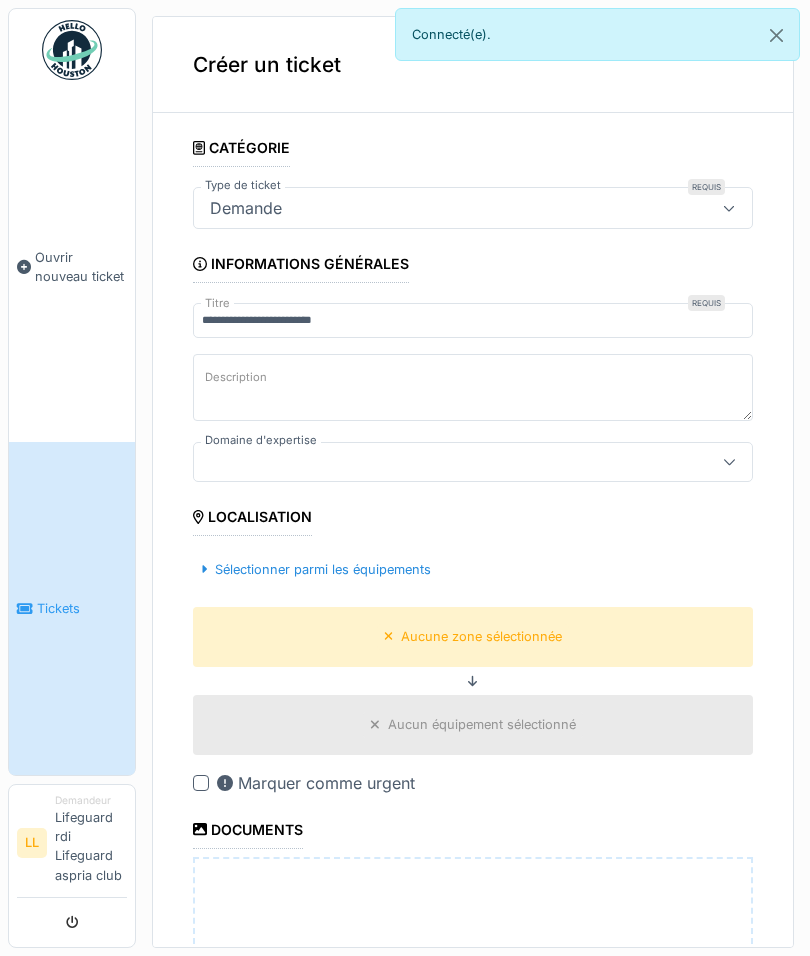 click on "**********" at bounding box center [473, 687] 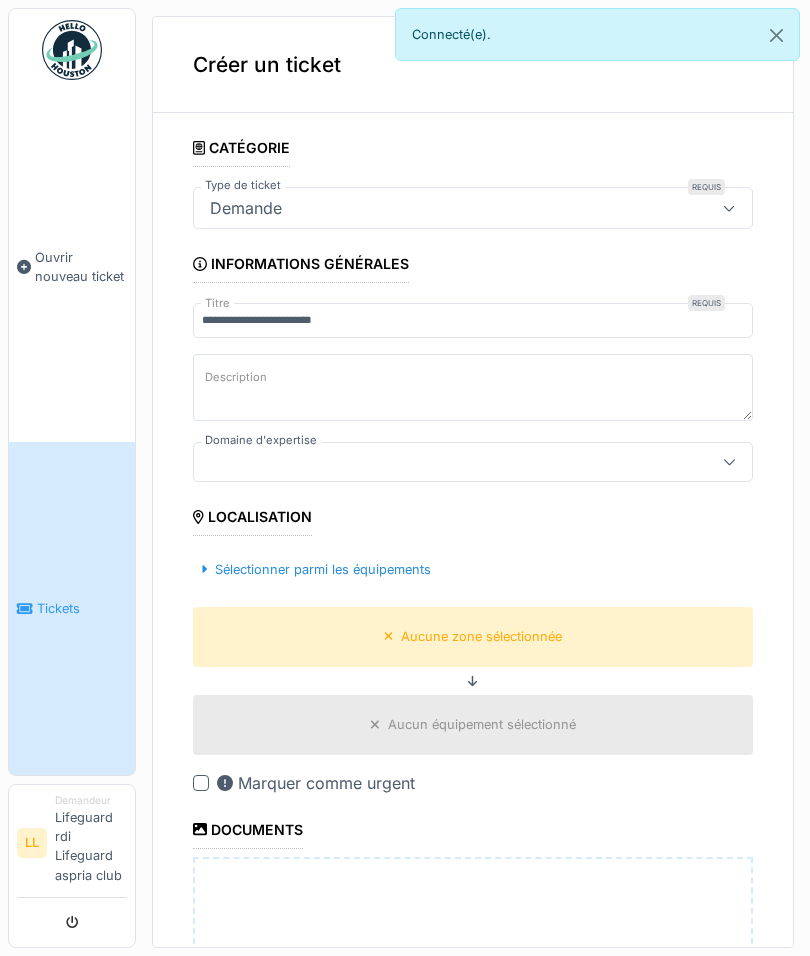 click on "Sélectionner parmi les équipements" at bounding box center [316, 569] 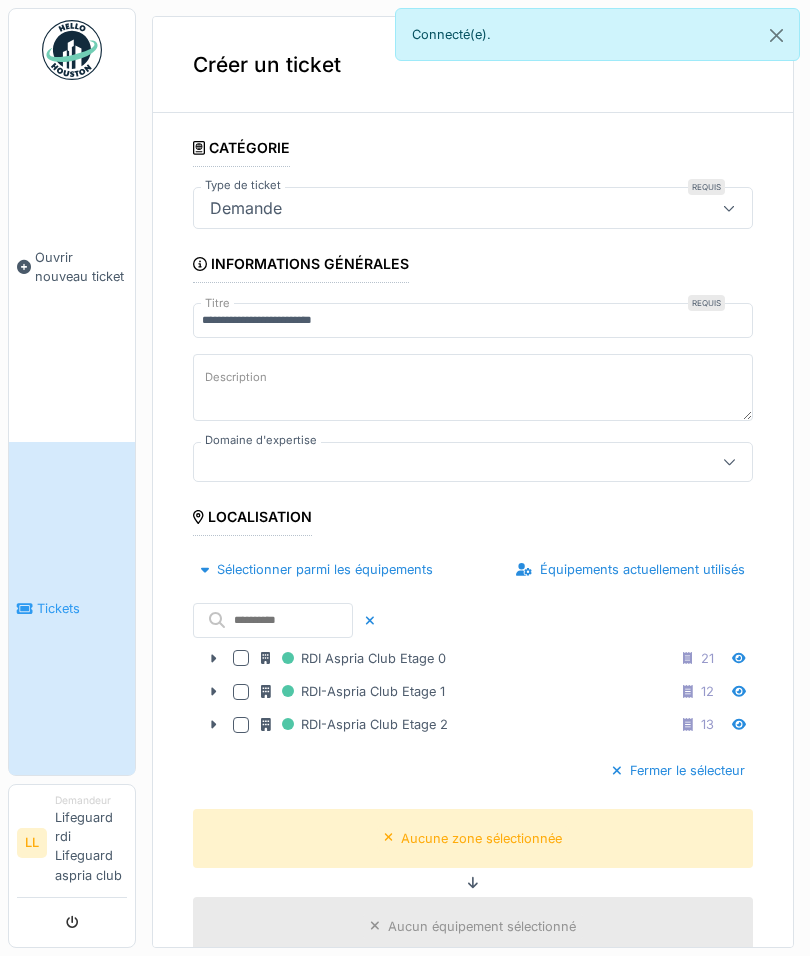 click at bounding box center (241, 725) 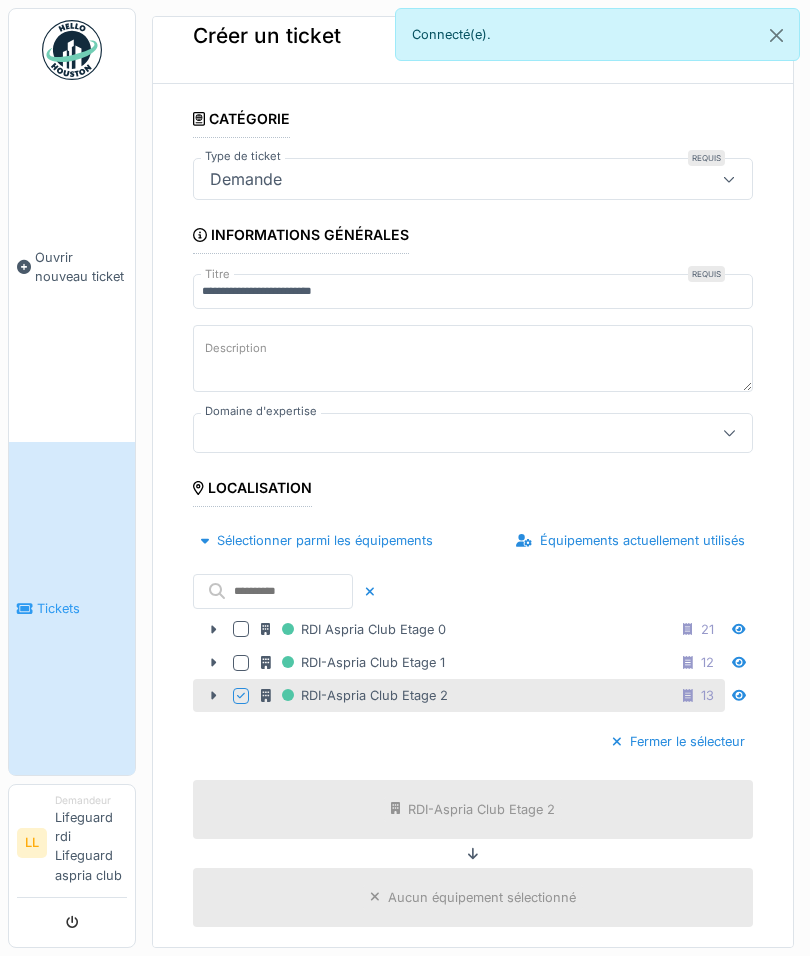 scroll, scrollTop: 38, scrollLeft: 0, axis: vertical 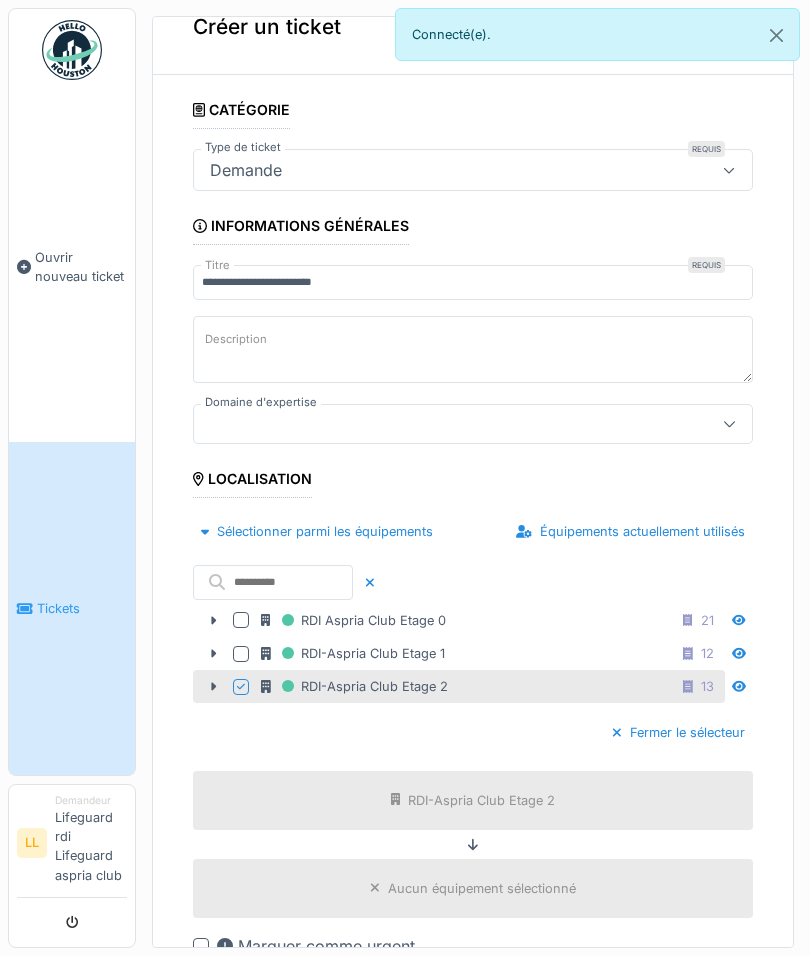 click on "Sélectionner parmi les équipements" at bounding box center (317, 531) 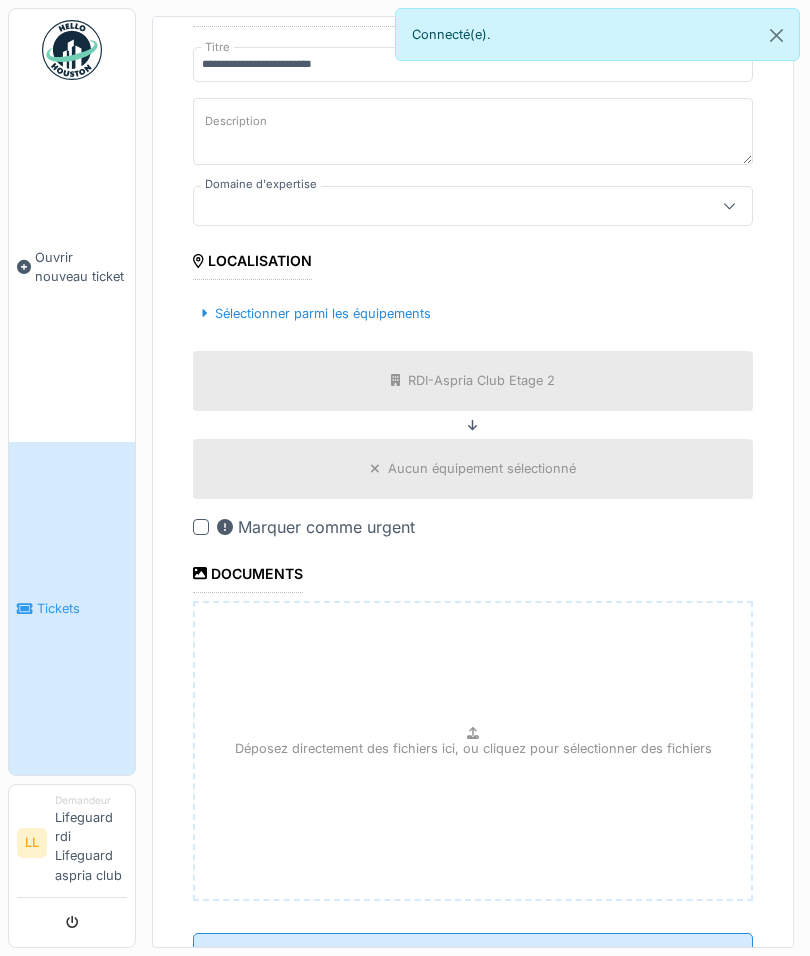 scroll, scrollTop: 256, scrollLeft: 0, axis: vertical 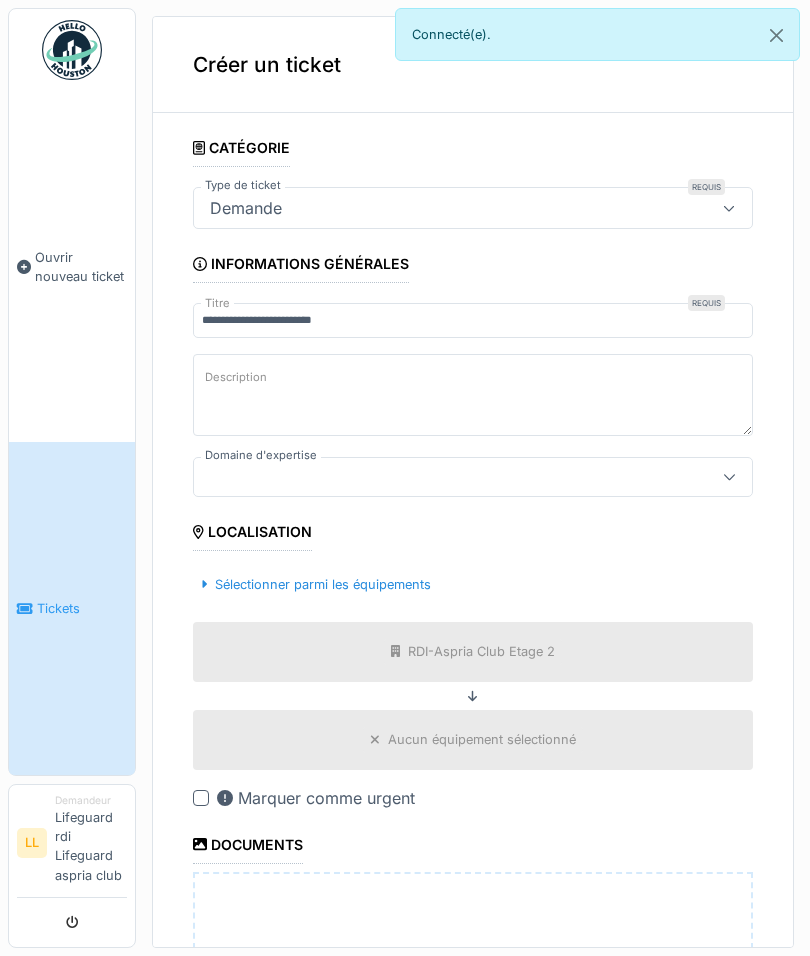 click on "Description" at bounding box center (473, 395) 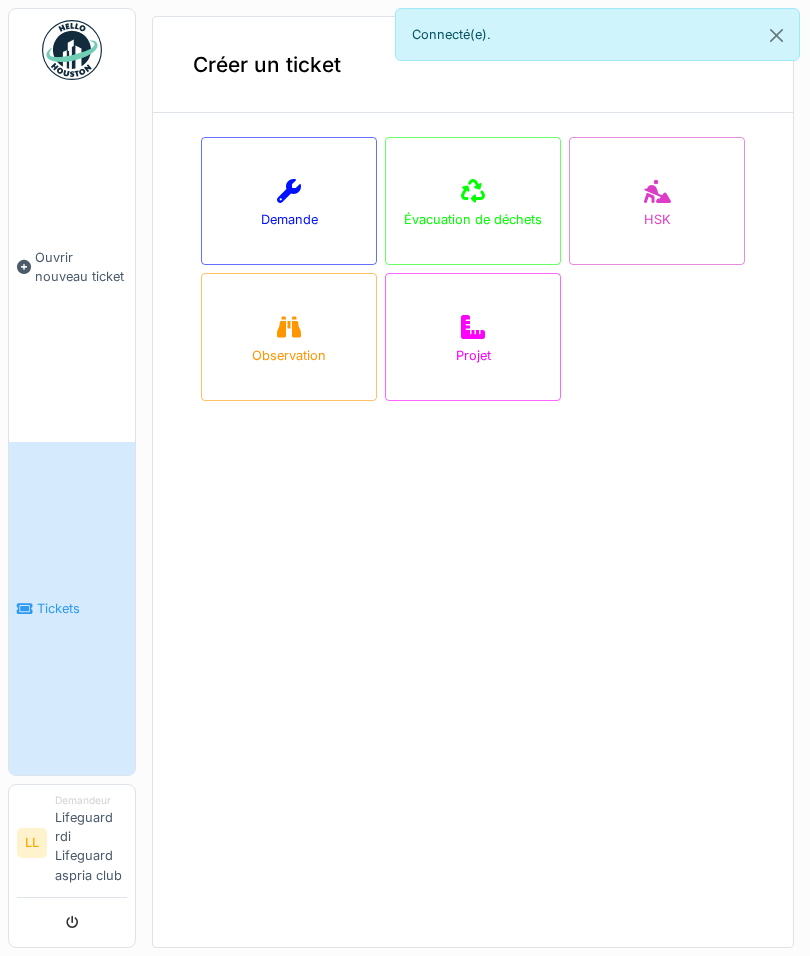 scroll, scrollTop: 0, scrollLeft: 0, axis: both 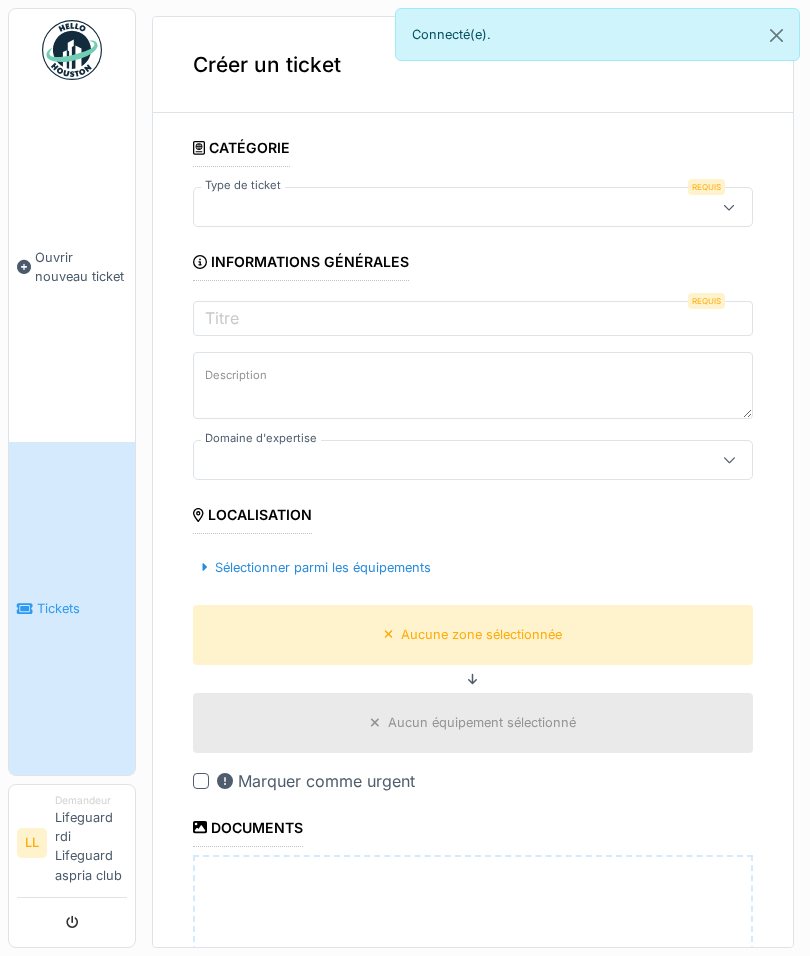 type on "**" 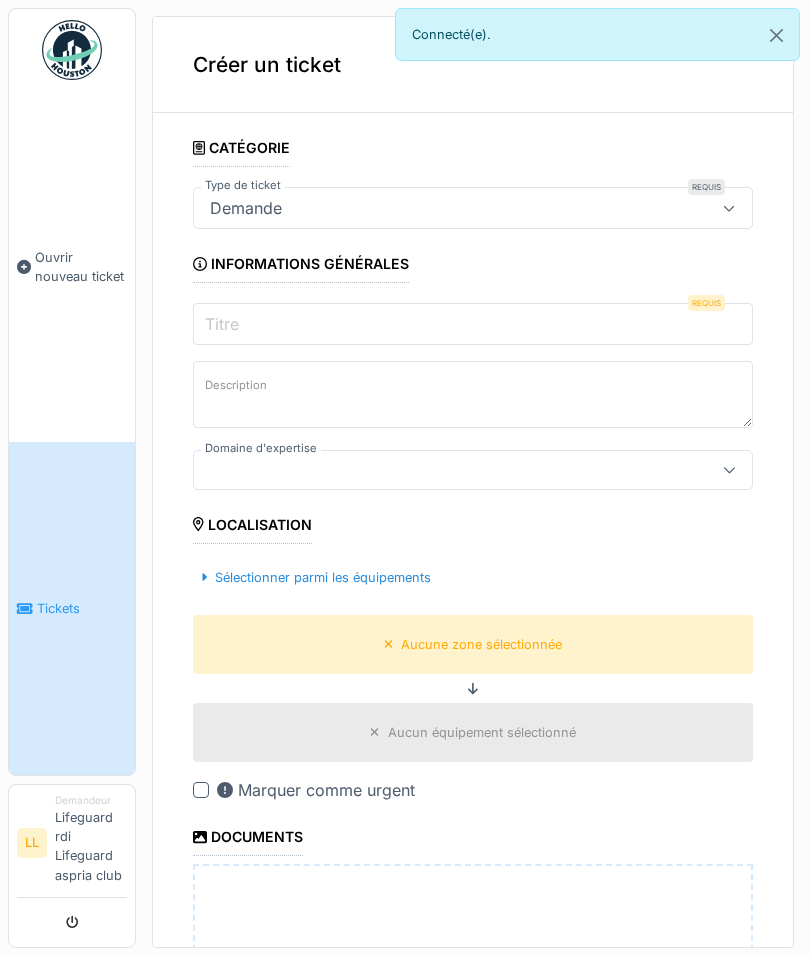 click on "Titre" at bounding box center [473, 324] 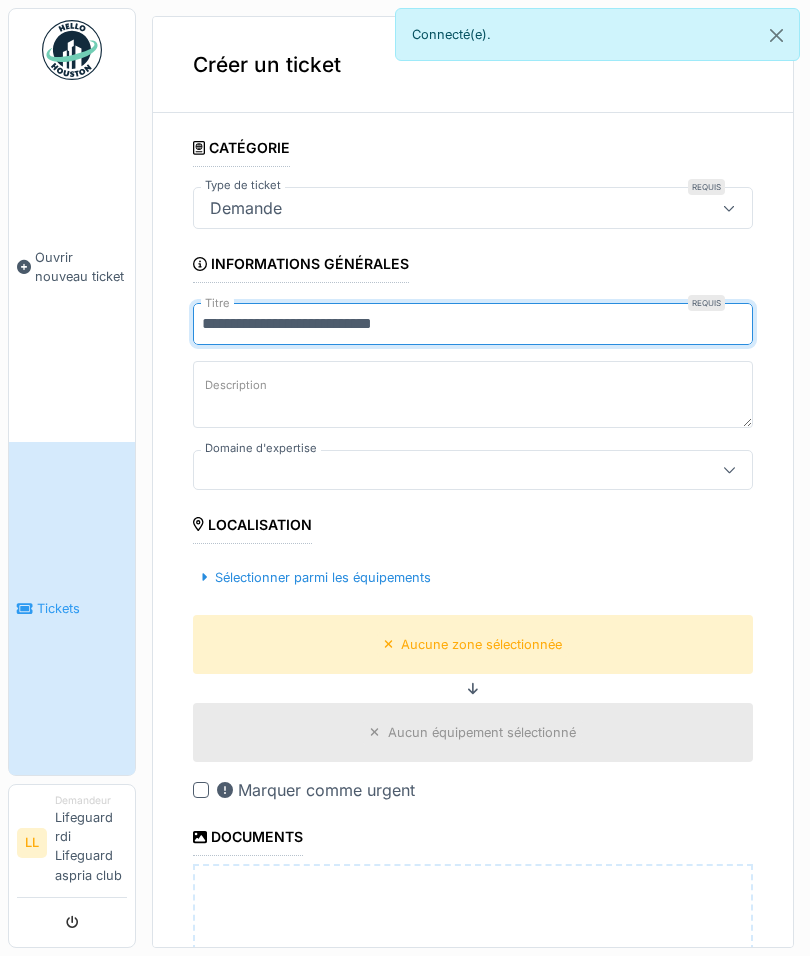 type on "**********" 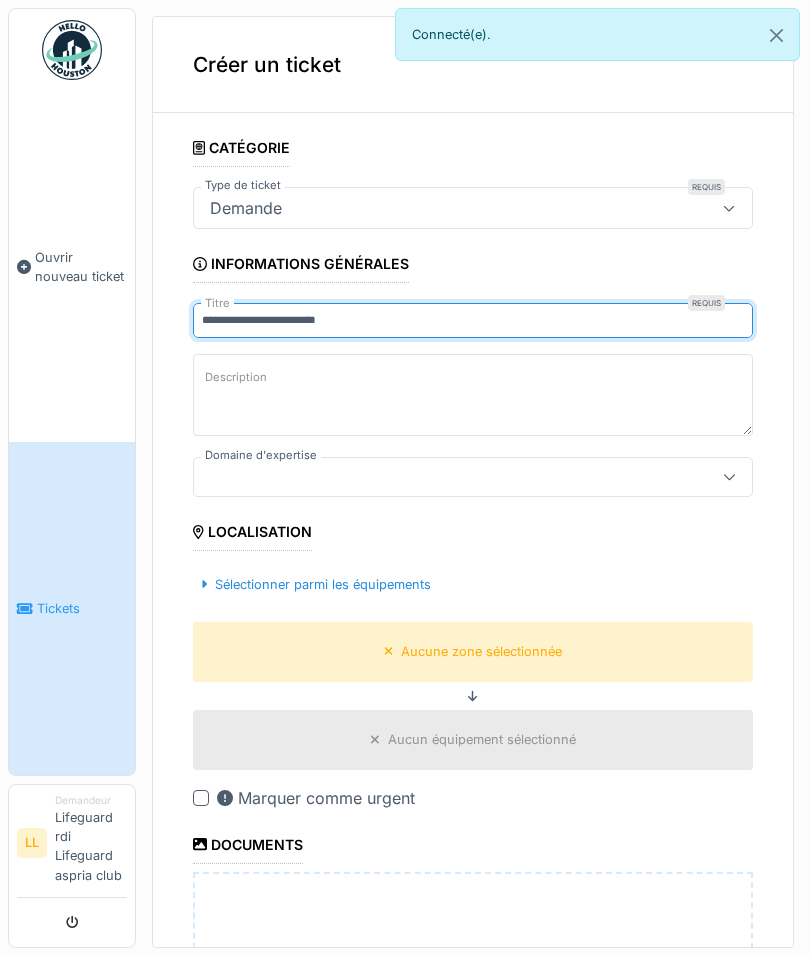 click on "Description" at bounding box center (473, 395) 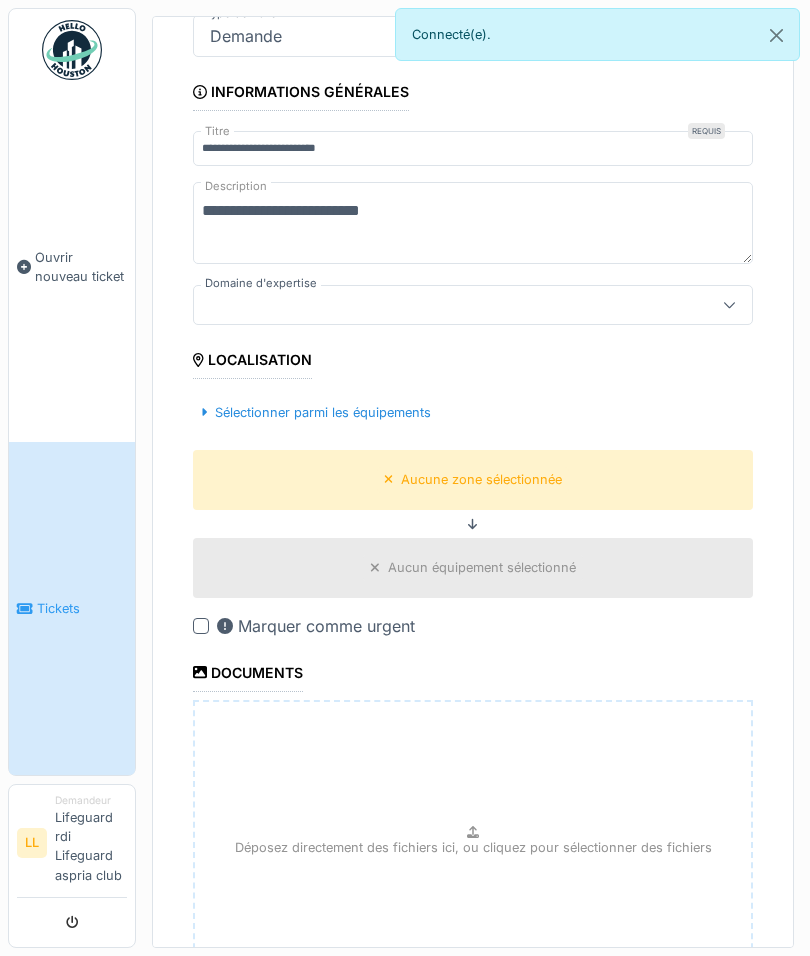 scroll, scrollTop: 223, scrollLeft: 0, axis: vertical 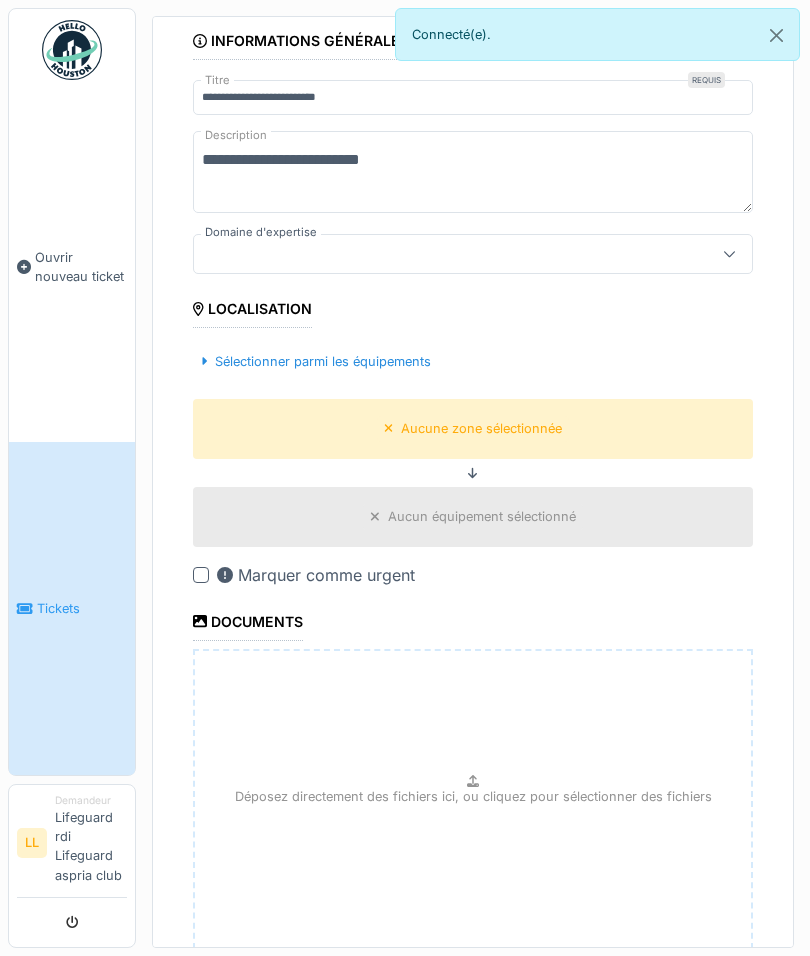 type on "**********" 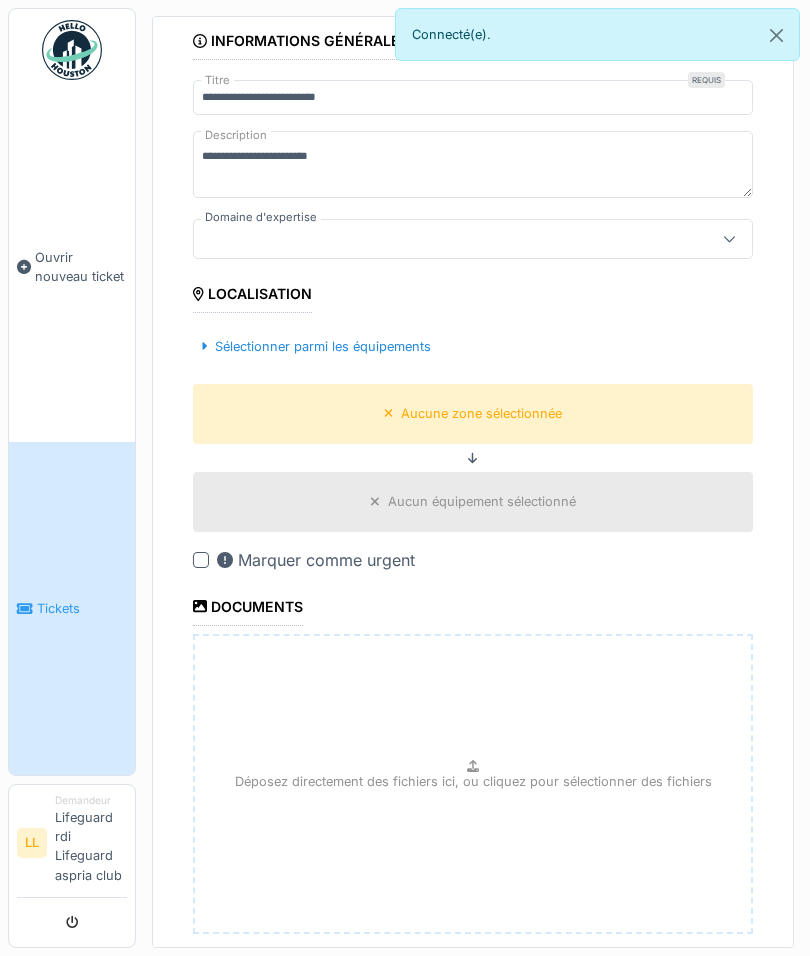 click at bounding box center [473, 239] 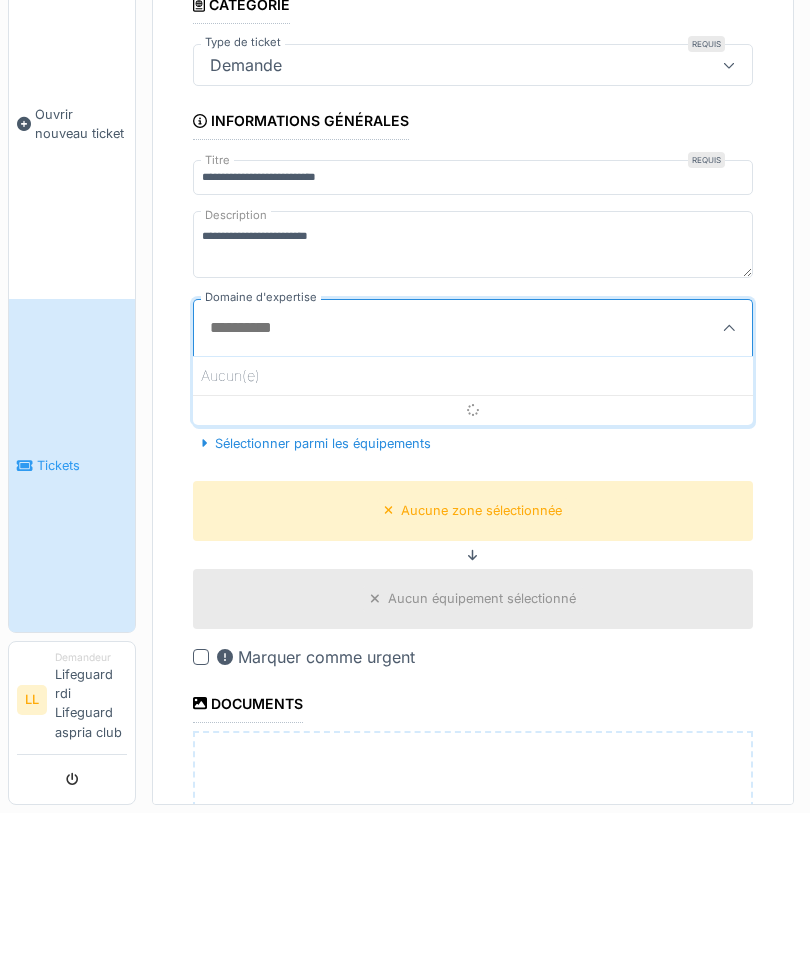 scroll, scrollTop: 0, scrollLeft: 0, axis: both 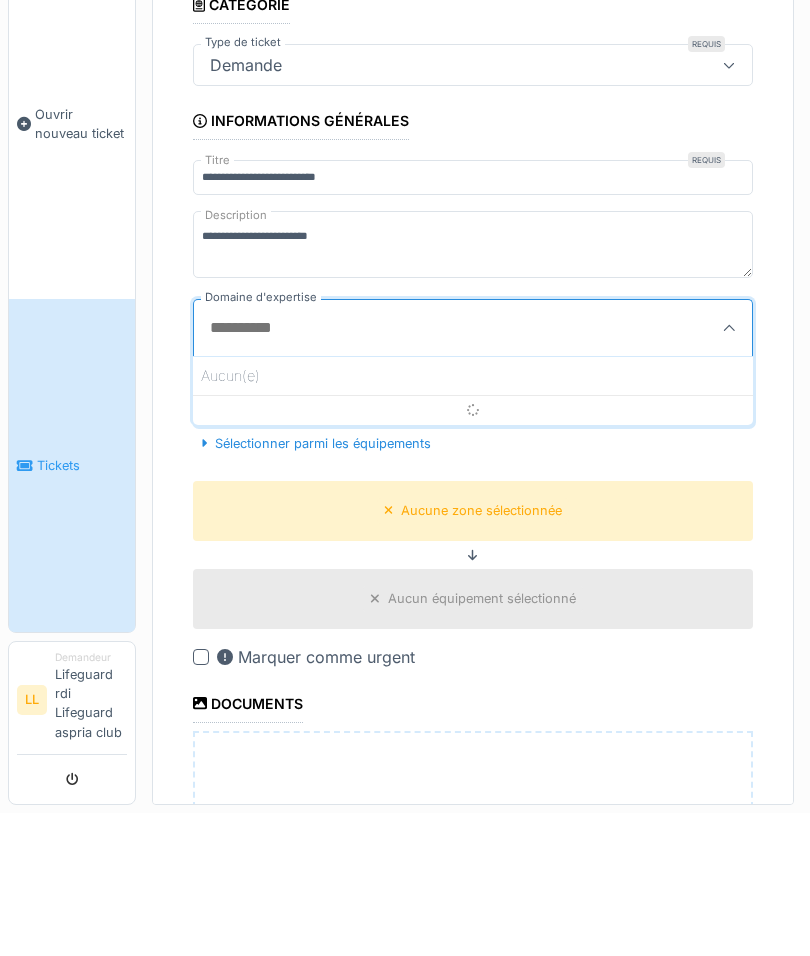 click on "Demande" at bounding box center (473, 208) 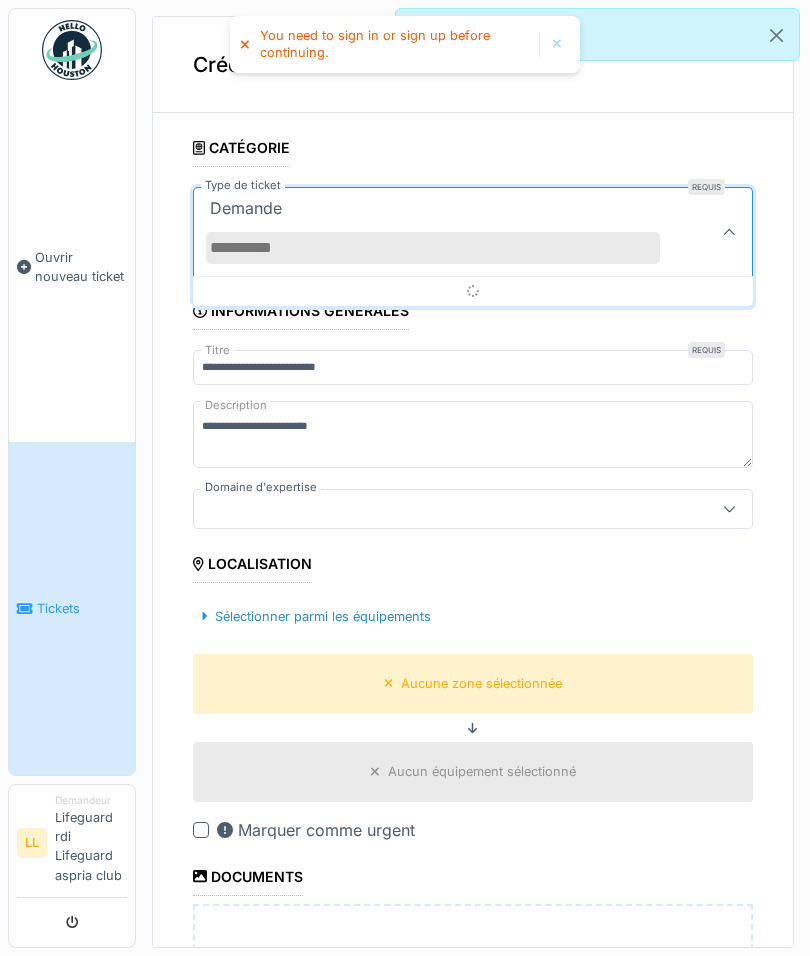 click 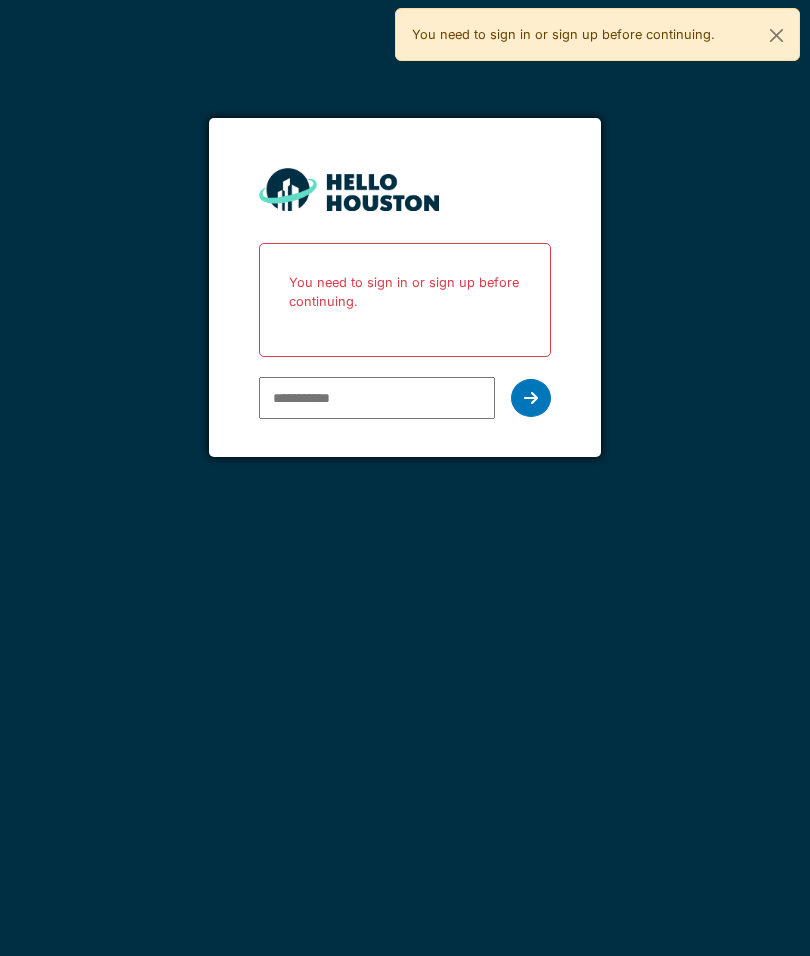 scroll, scrollTop: 0, scrollLeft: 0, axis: both 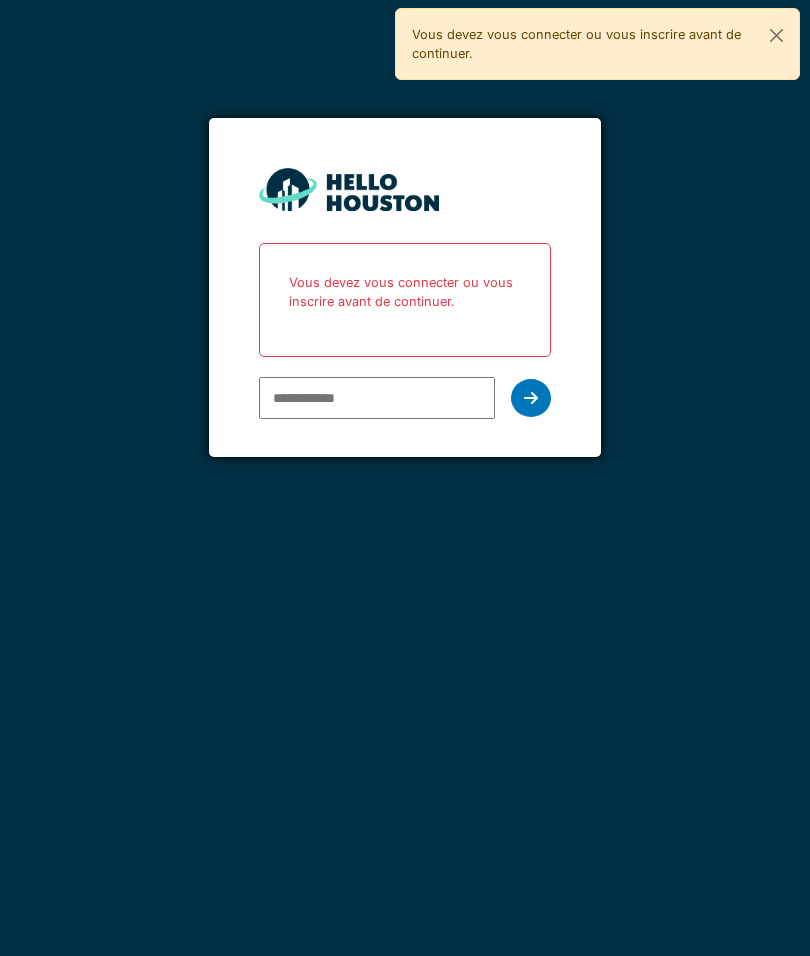 type on "**********" 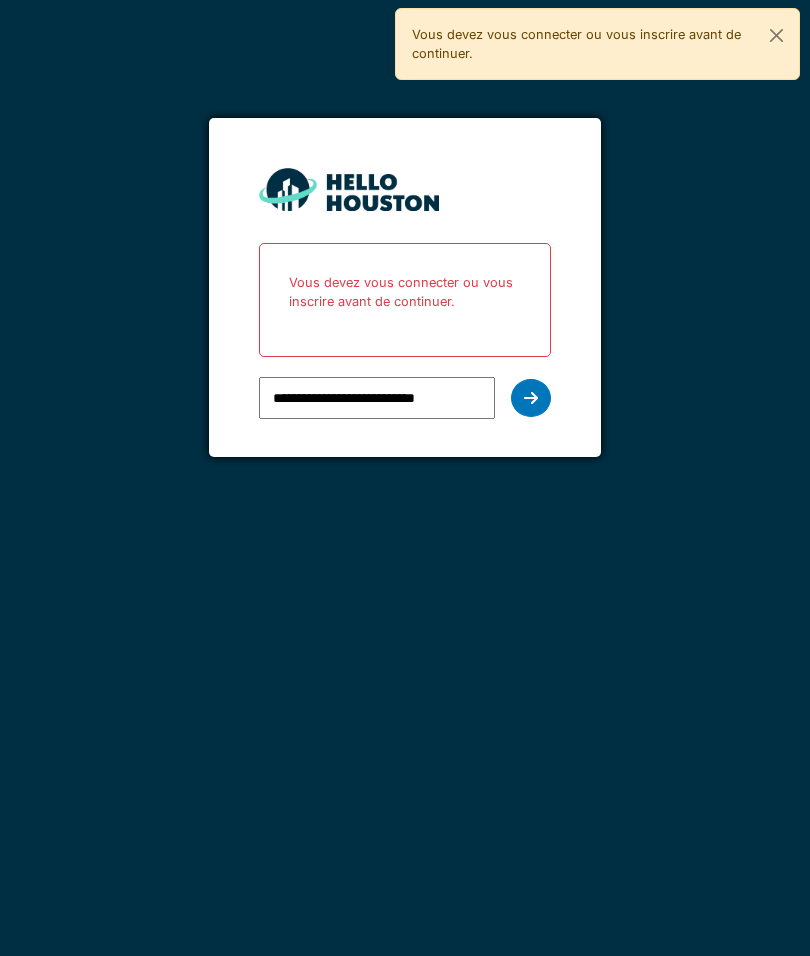 click at bounding box center [531, 398] 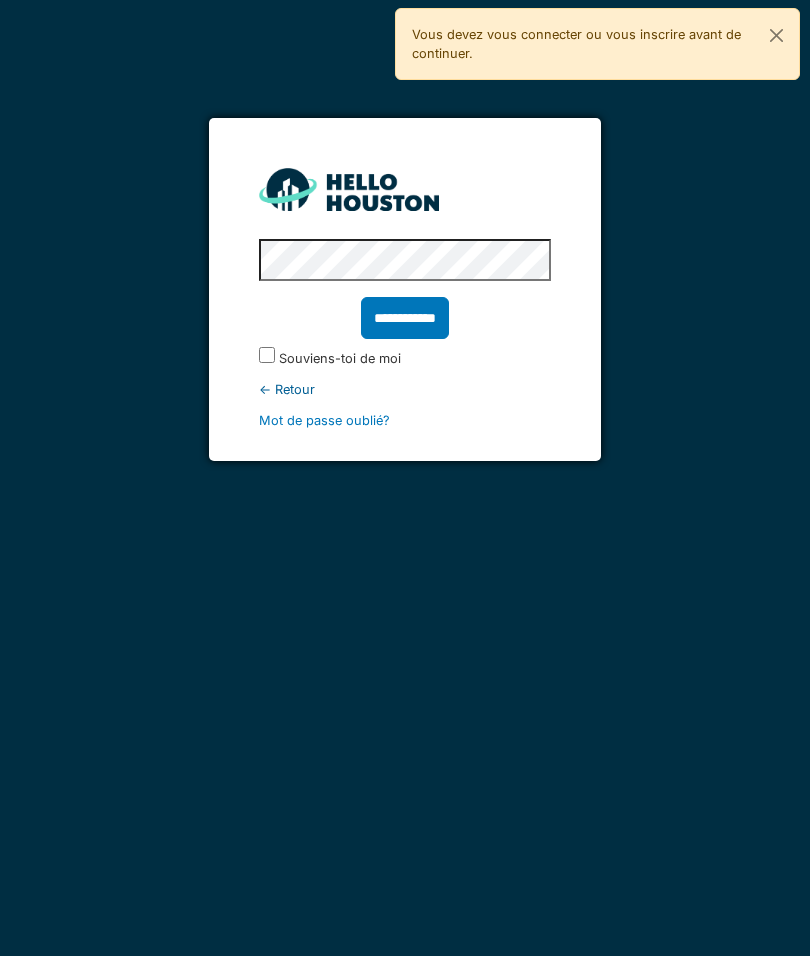 click on "**********" at bounding box center [405, 318] 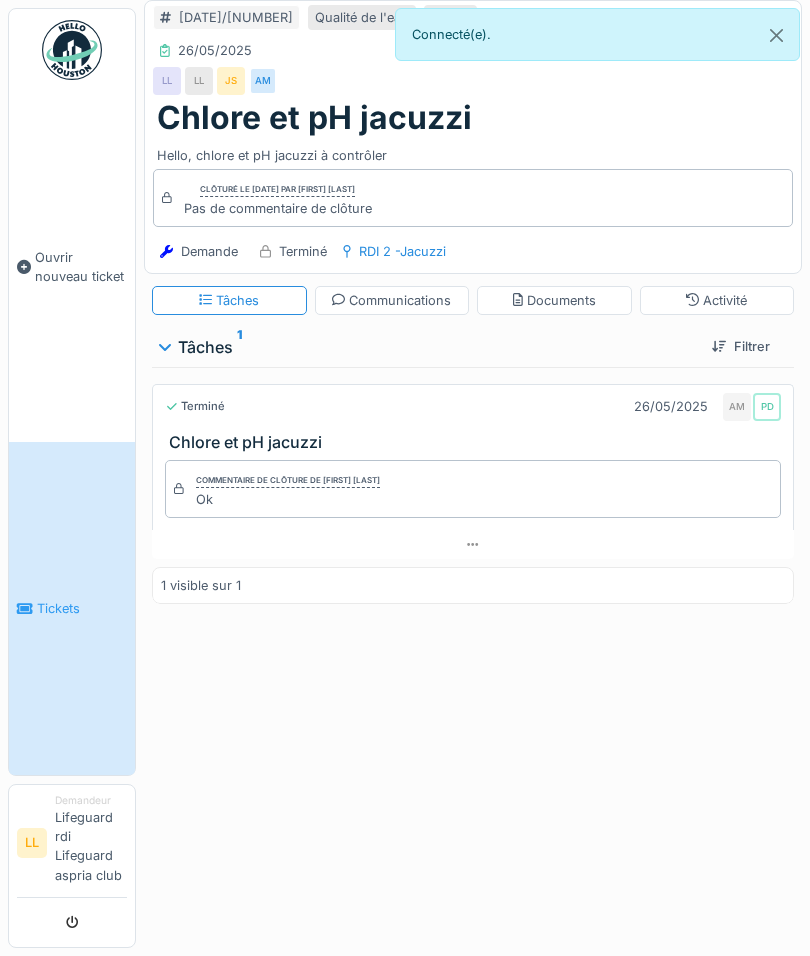 scroll, scrollTop: 0, scrollLeft: 0, axis: both 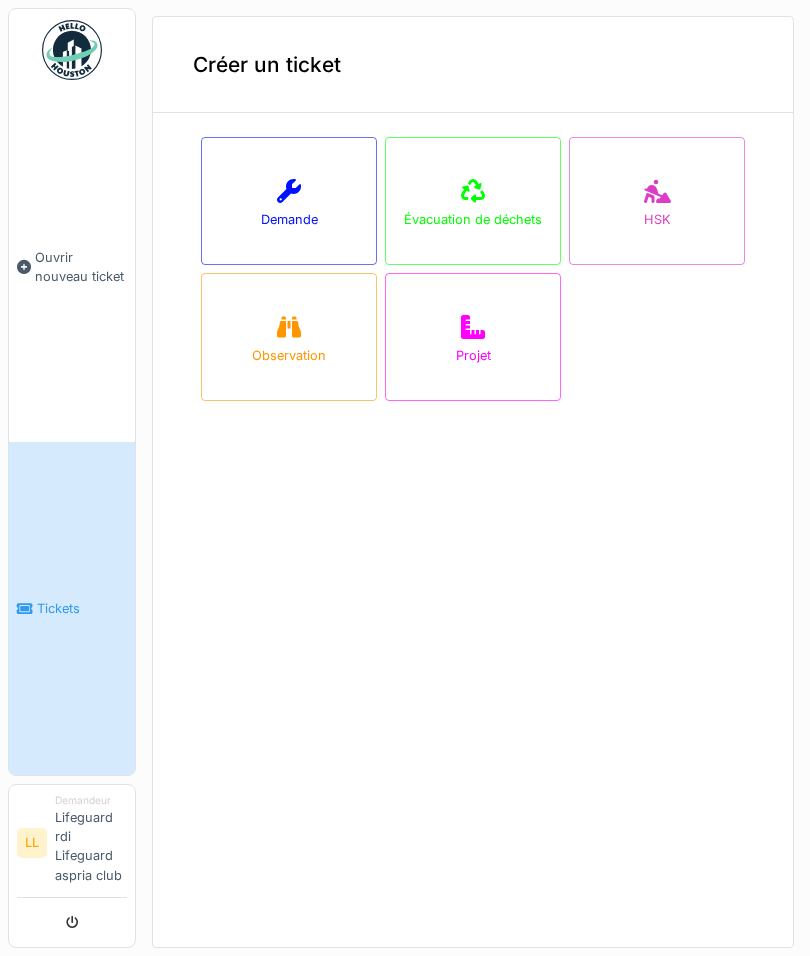 click on "Demande" at bounding box center [289, 219] 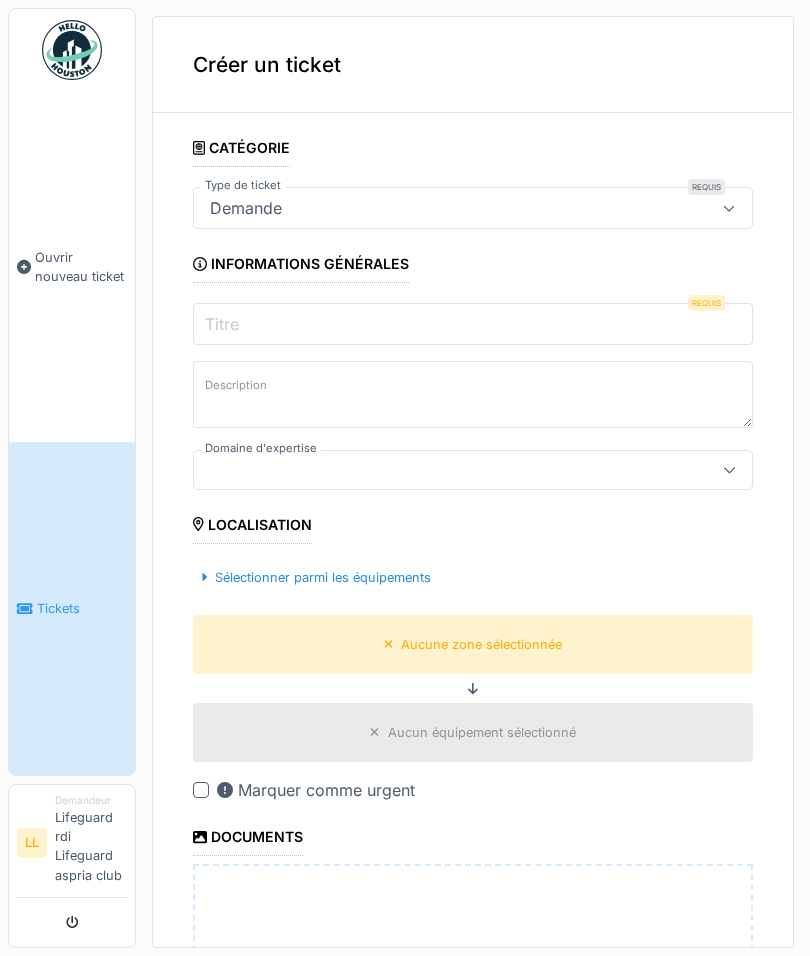 click on "Titre" at bounding box center (473, 324) 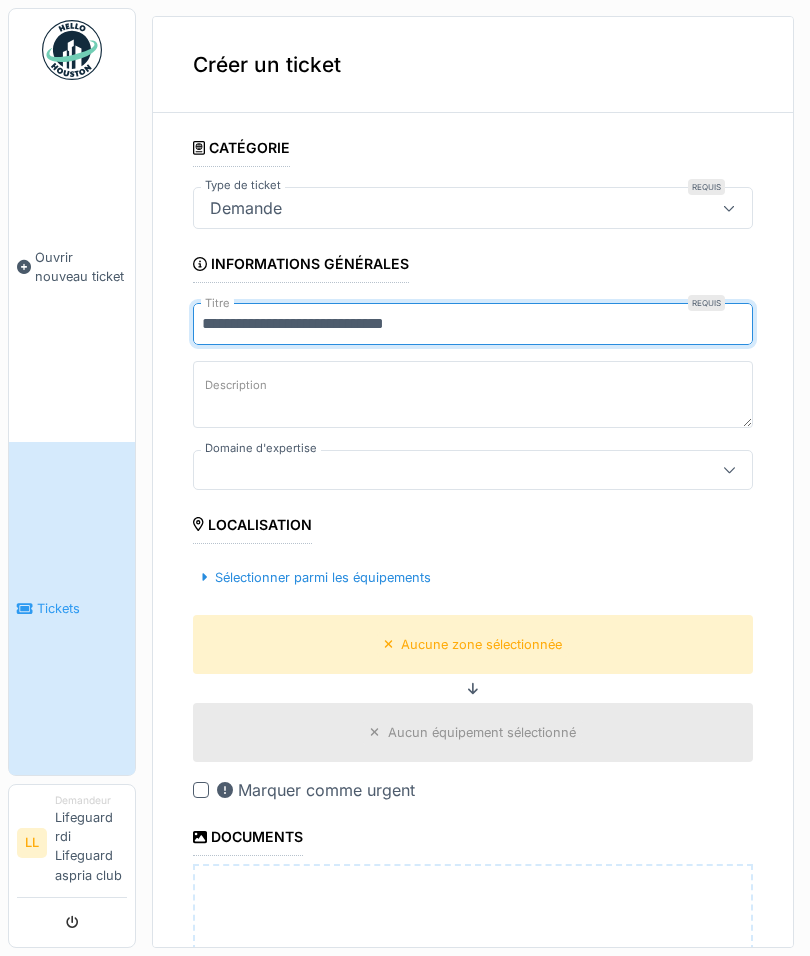 type on "**********" 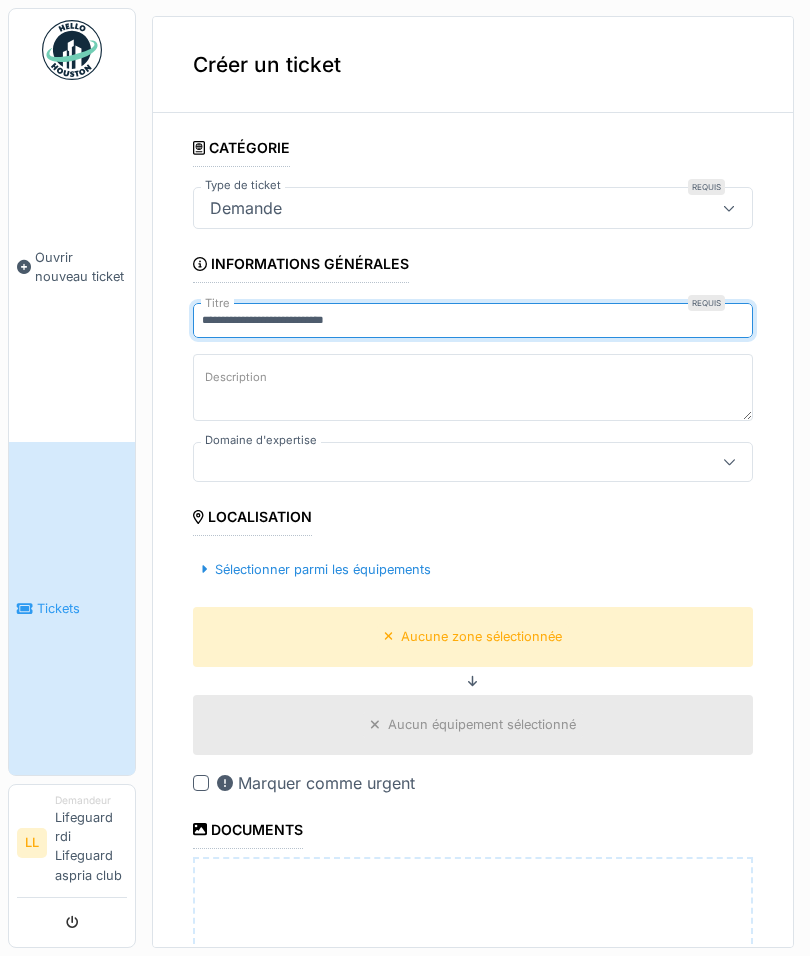 click on "Description" at bounding box center [473, 390] 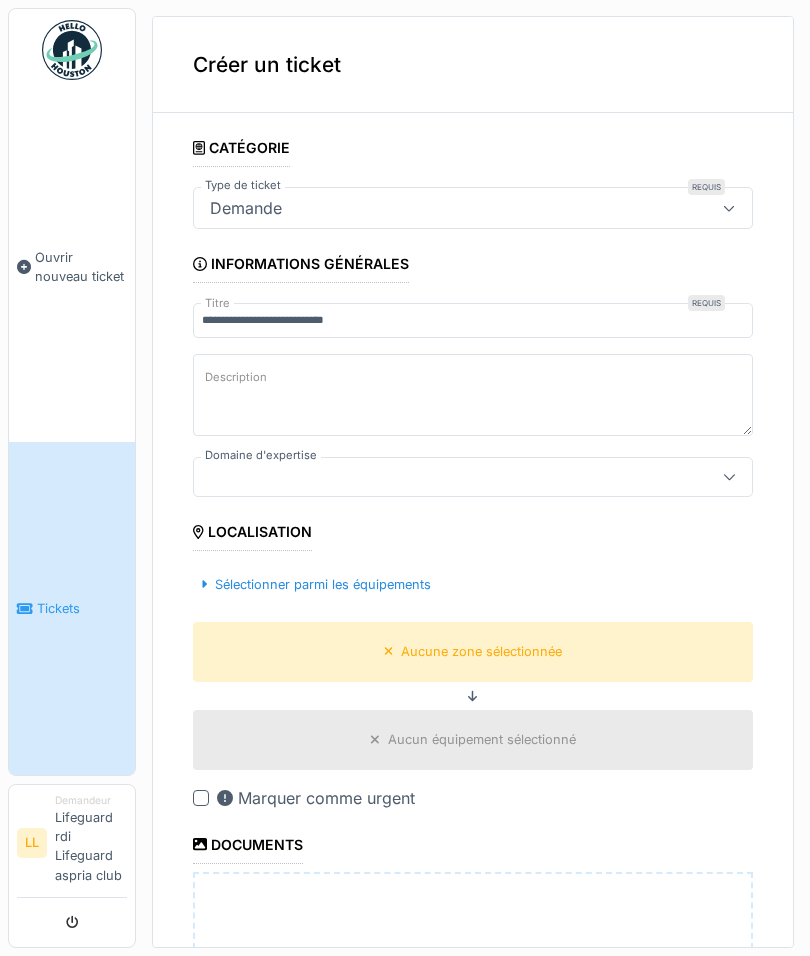 click on "Description" at bounding box center [473, 395] 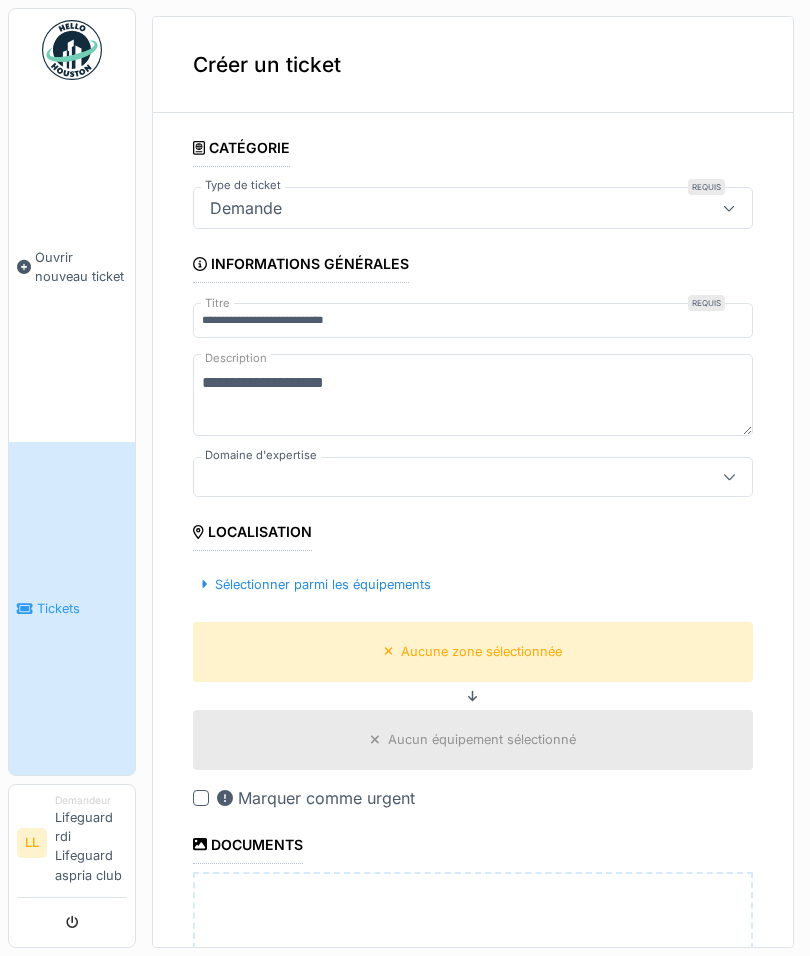 type on "**********" 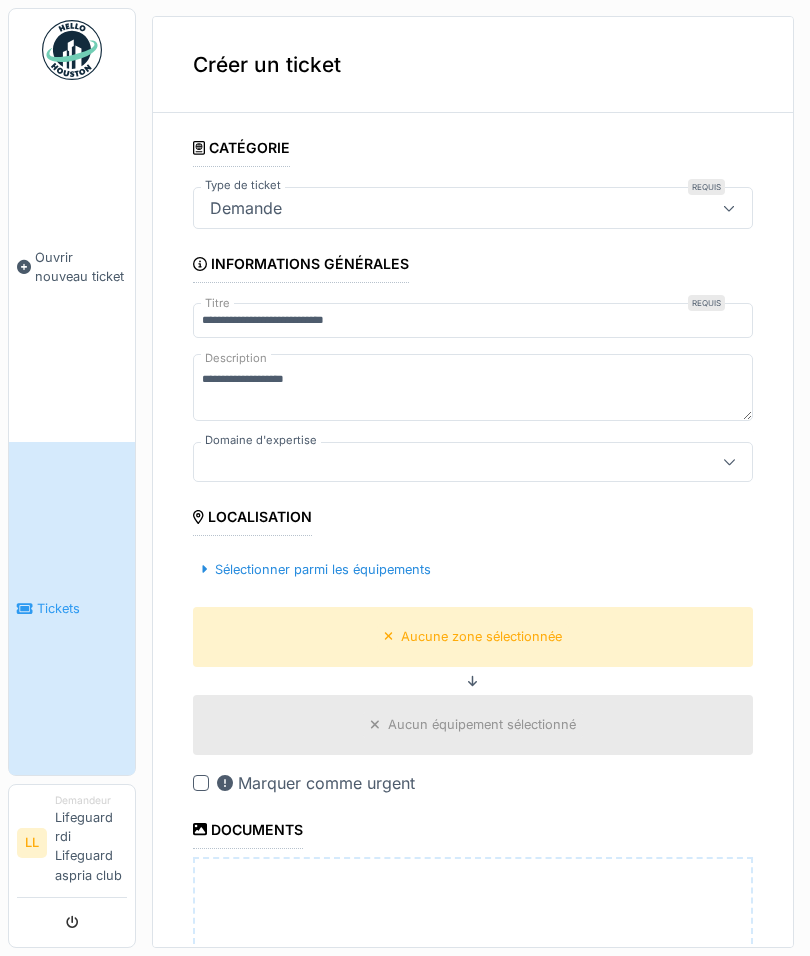 click on "**********" at bounding box center (473, 687) 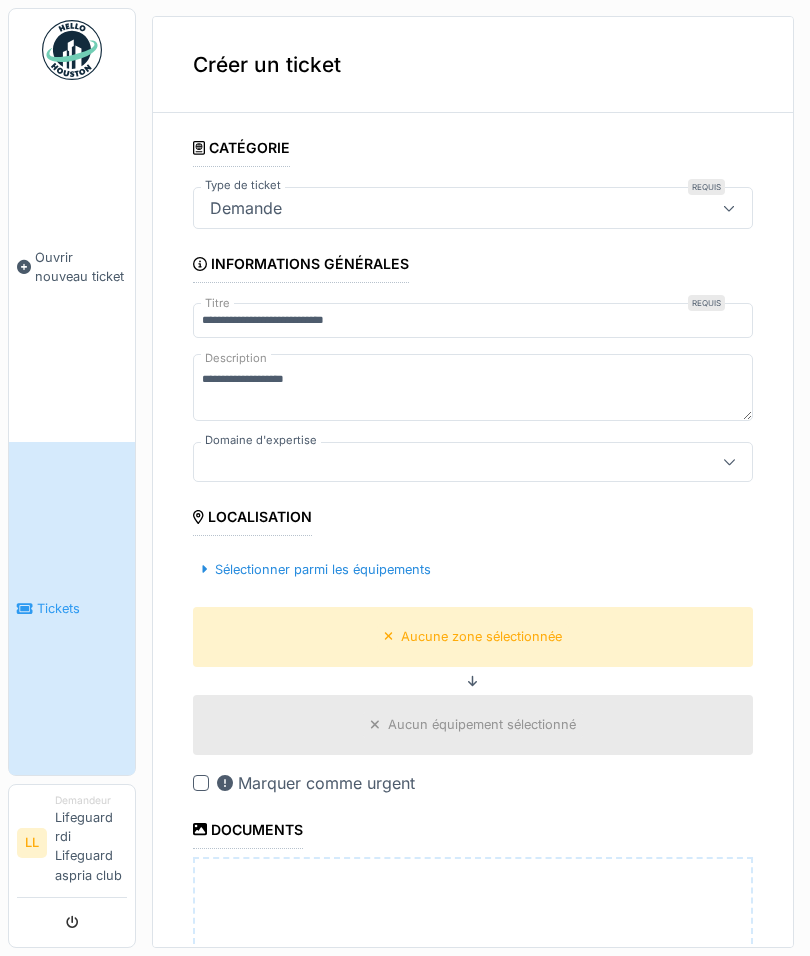 click on "**********" at bounding box center [473, 687] 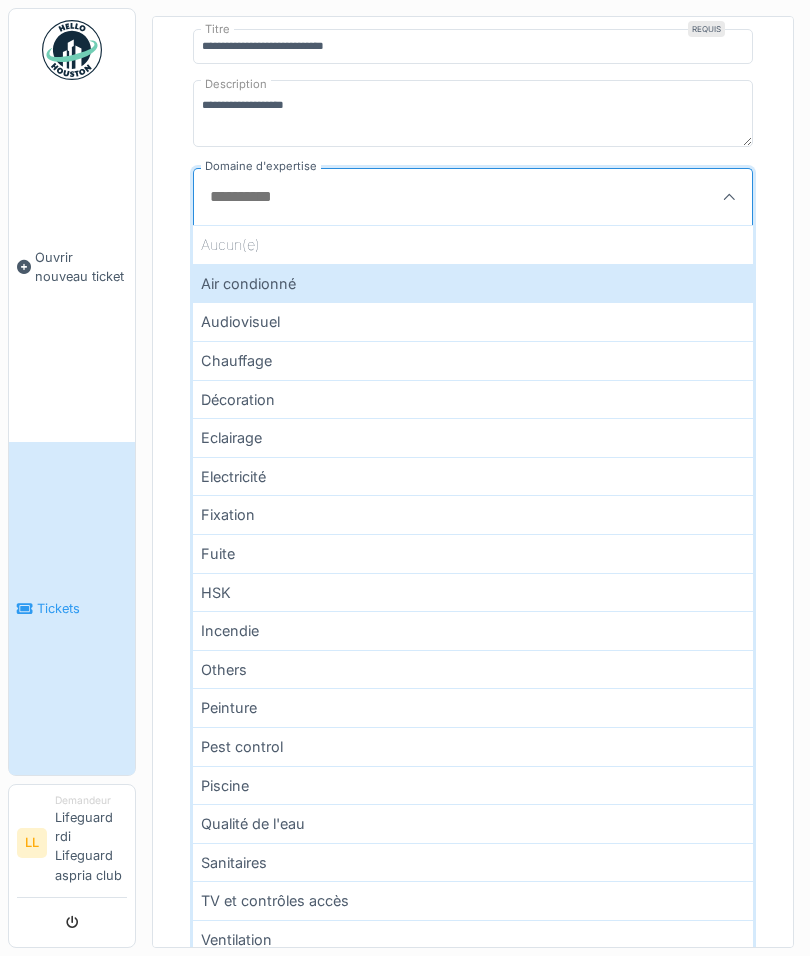 scroll, scrollTop: 273, scrollLeft: 0, axis: vertical 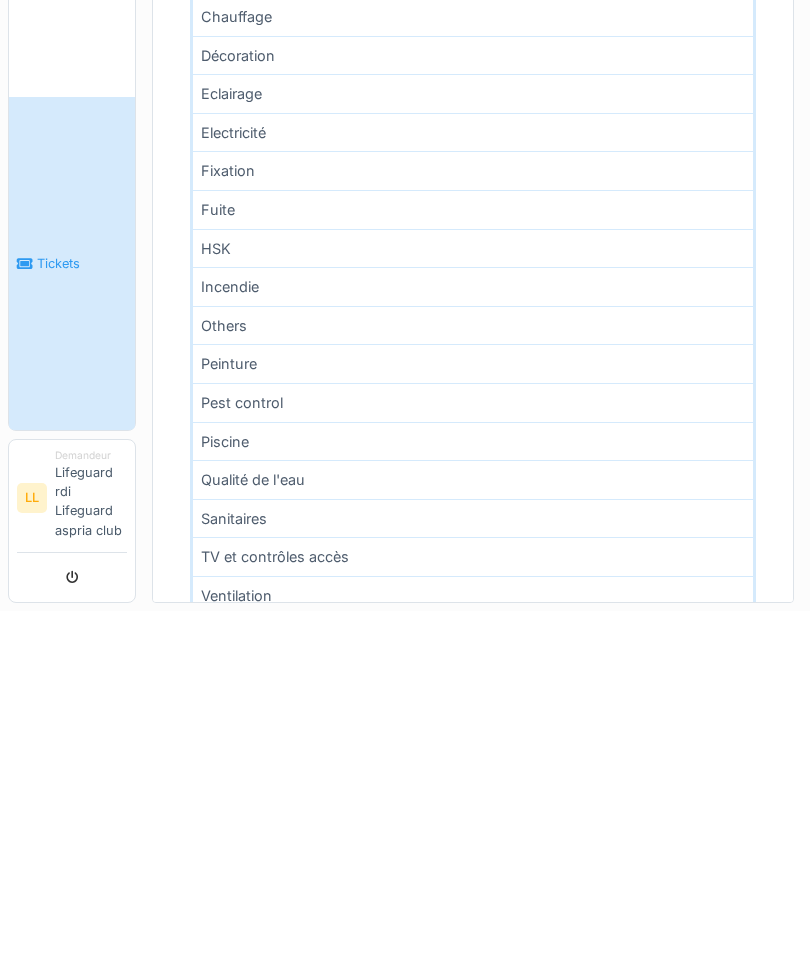 click on "Piscine" at bounding box center (473, 786) 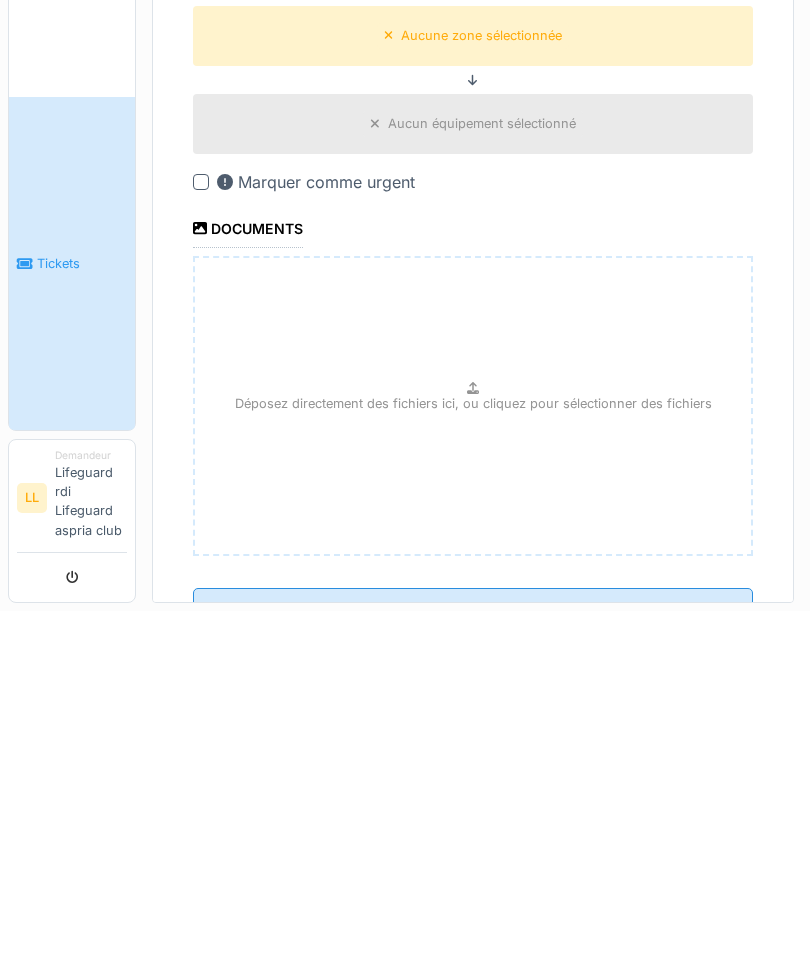 scroll, scrollTop: 74, scrollLeft: 0, axis: vertical 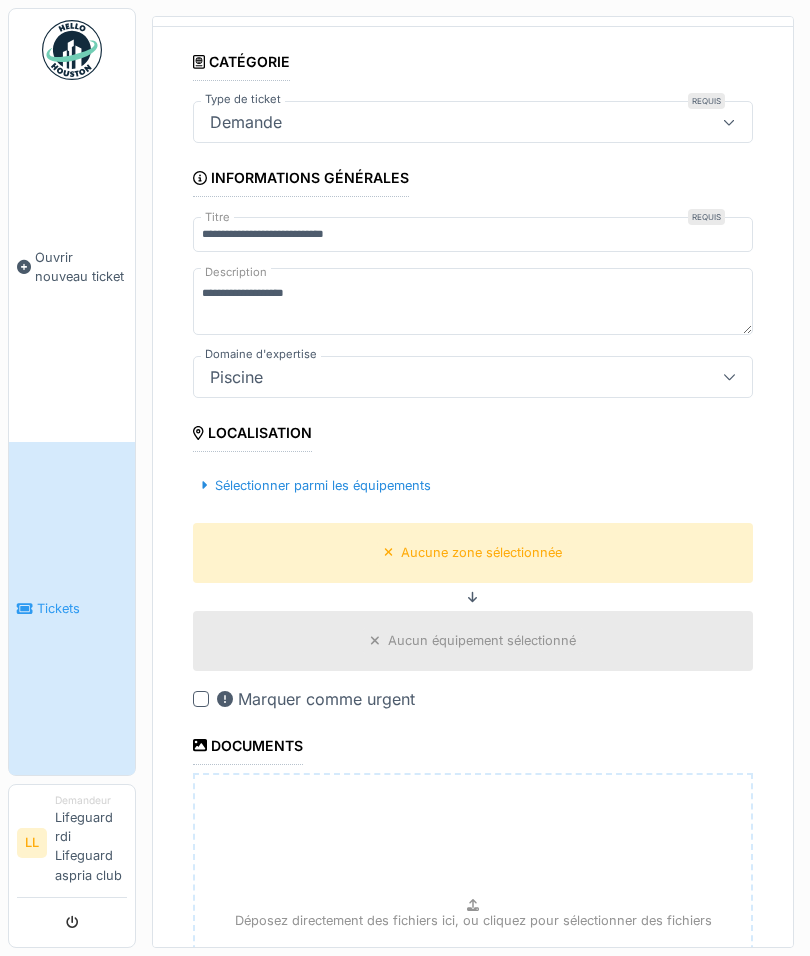 click on "Sélectionner parmi les équipements" at bounding box center (316, 485) 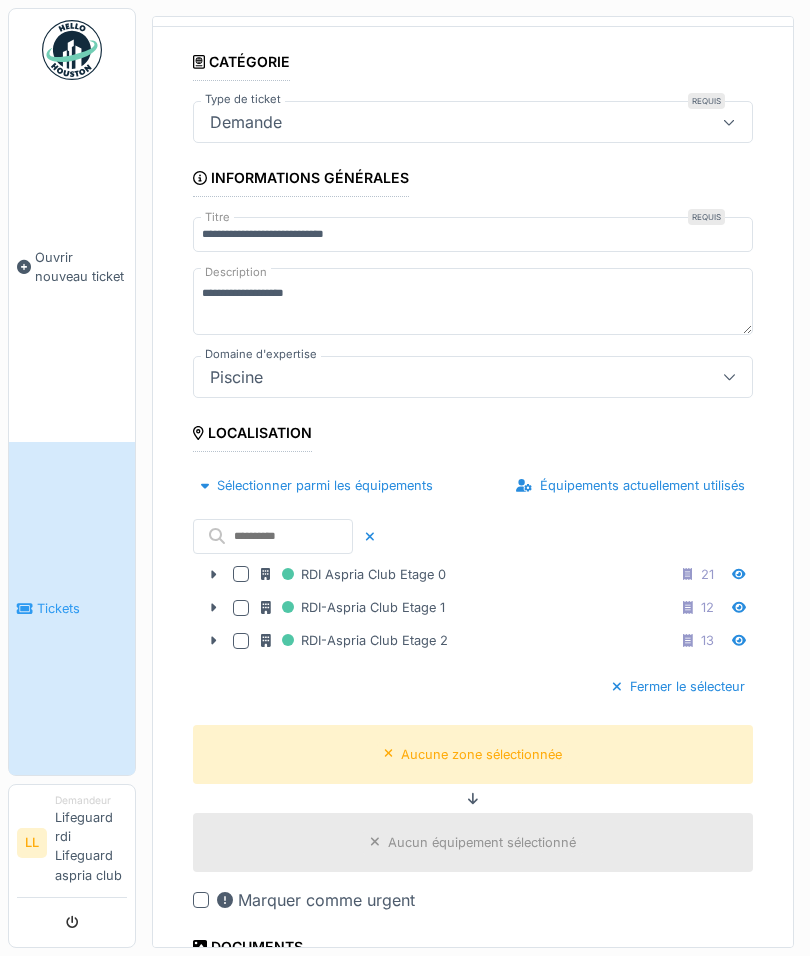 click at bounding box center (241, 641) 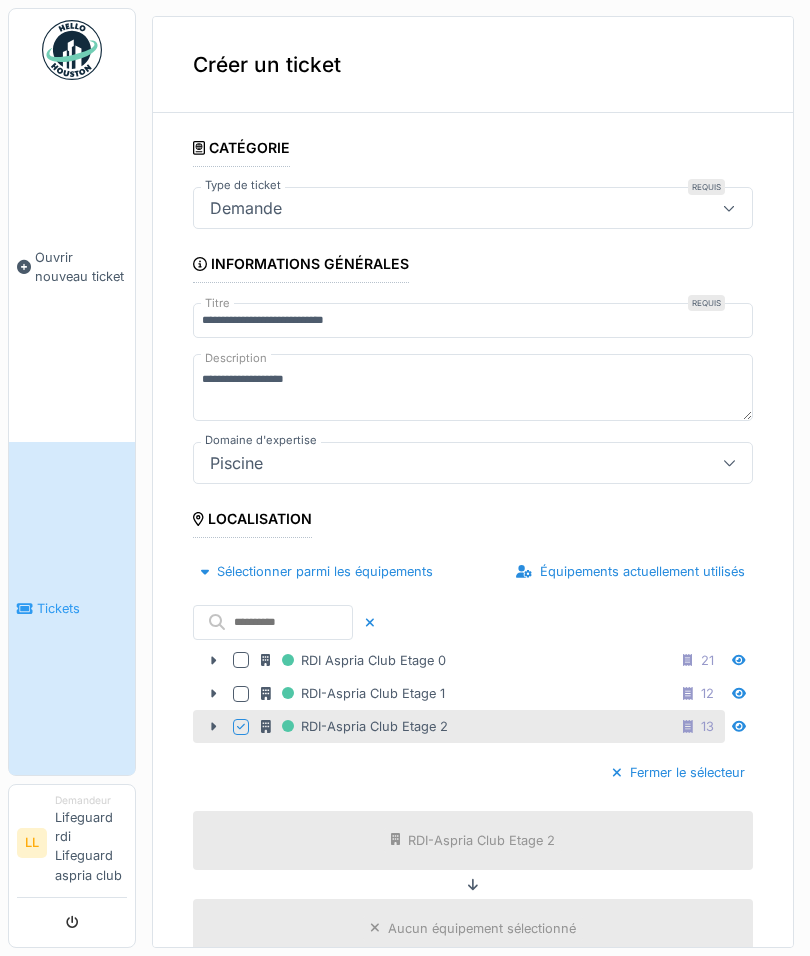 scroll, scrollTop: 0, scrollLeft: 0, axis: both 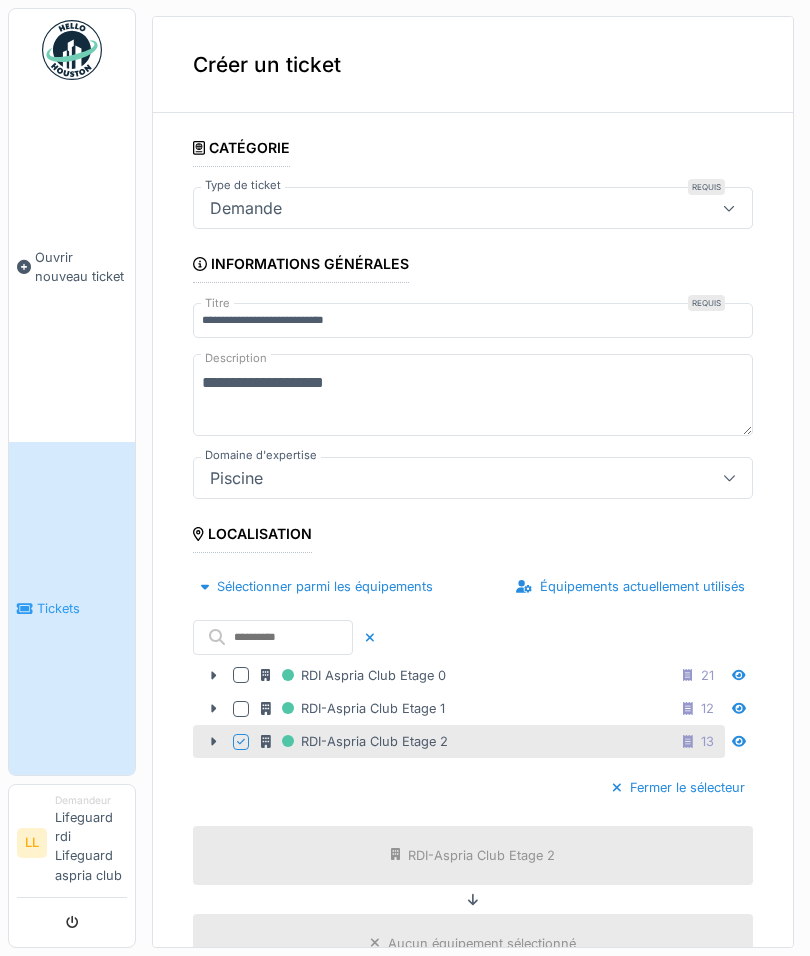 click on "**********" at bounding box center [473, 395] 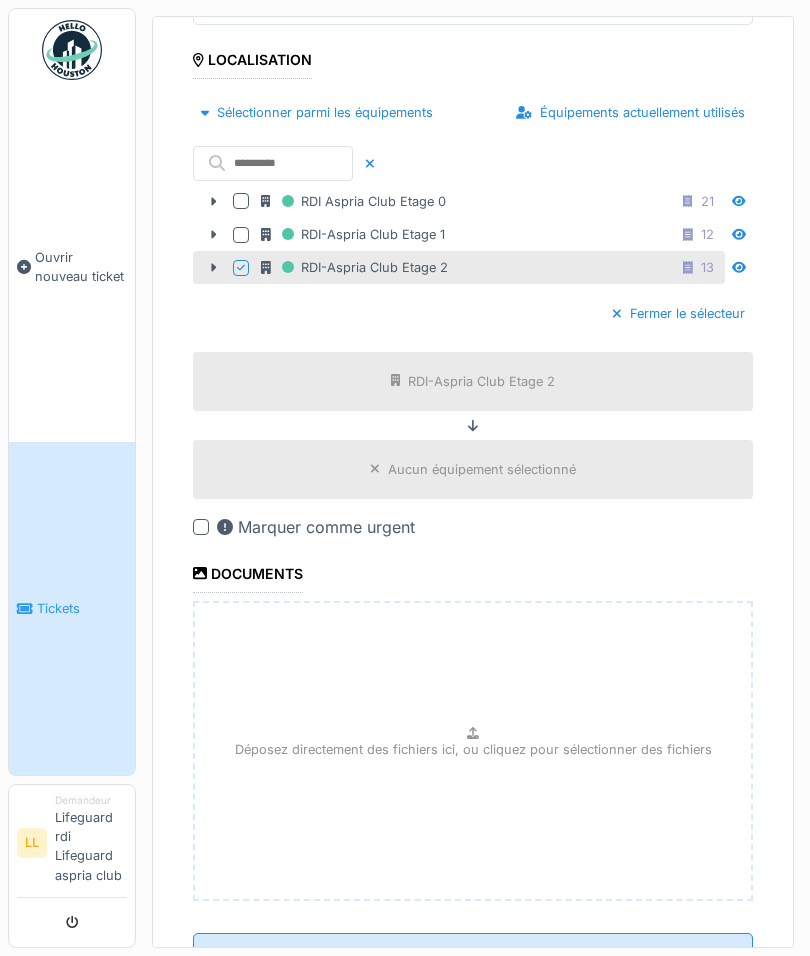 type on "**********" 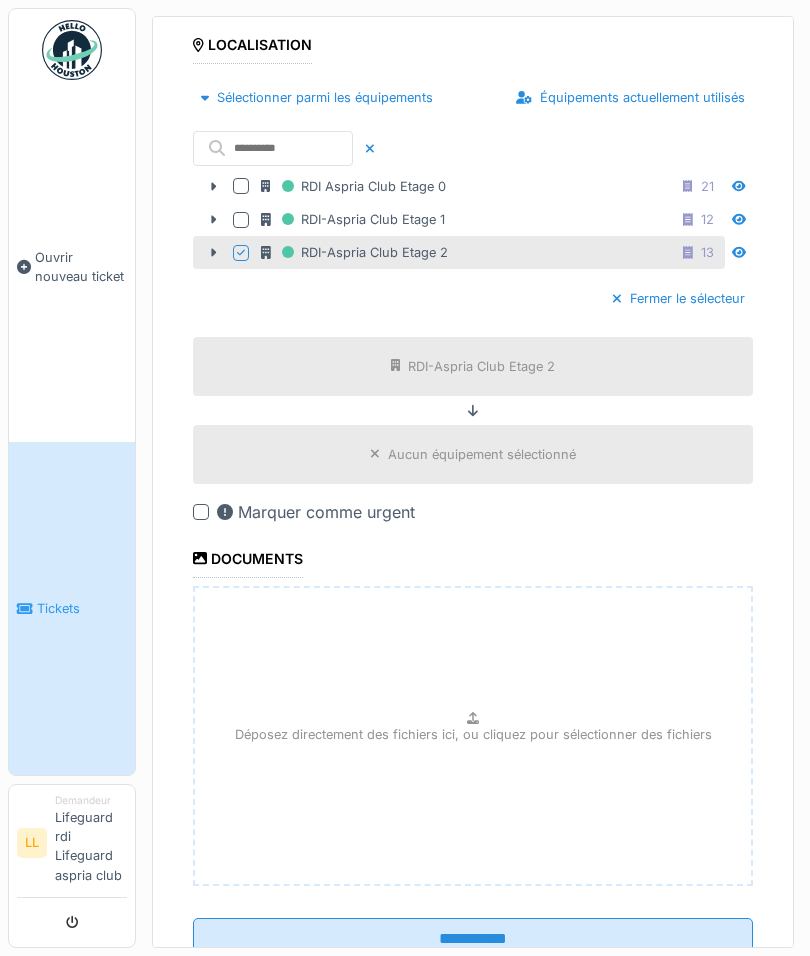click on "**********" at bounding box center [473, 474] 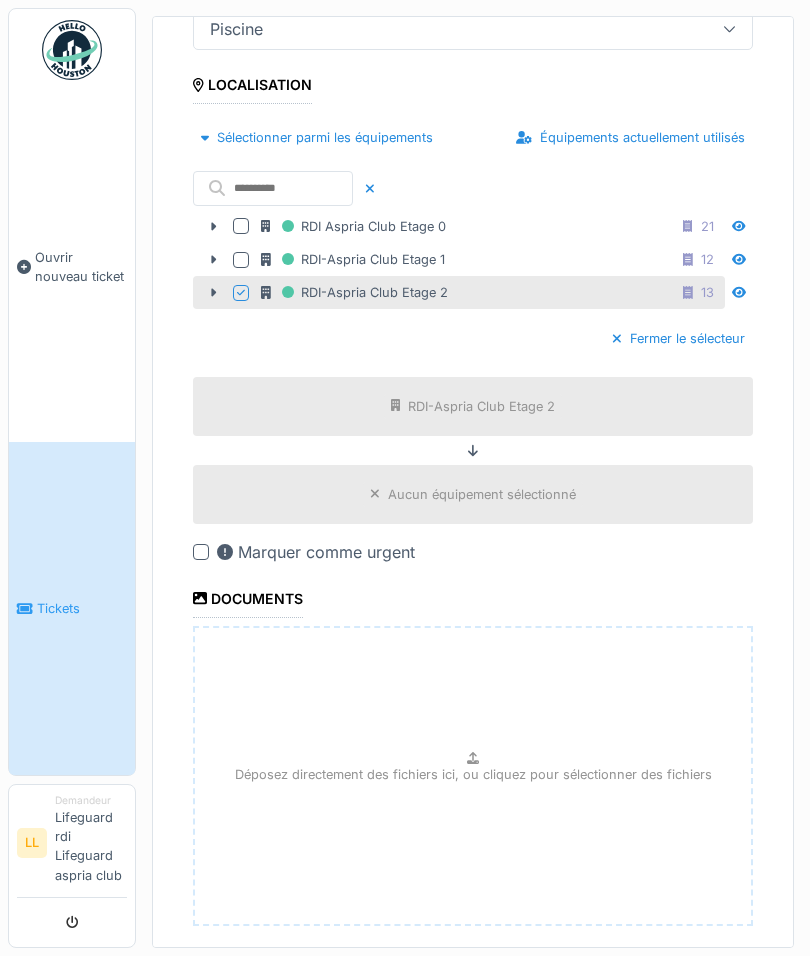 scroll, scrollTop: 431, scrollLeft: 0, axis: vertical 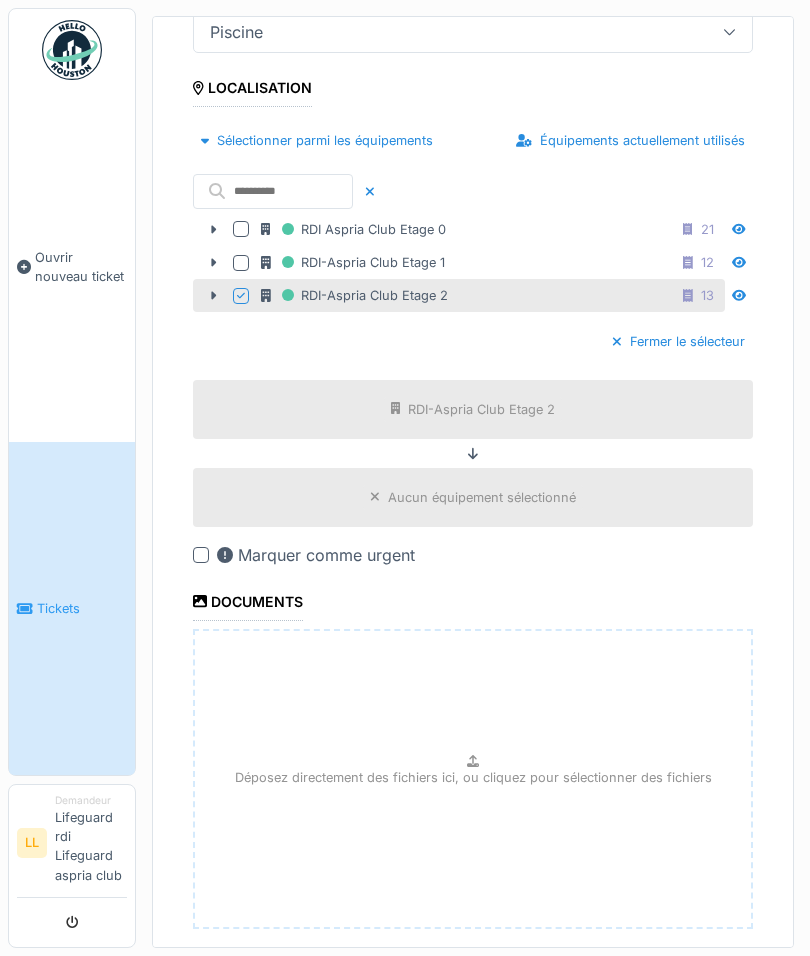 click on "**********" at bounding box center (473, 982) 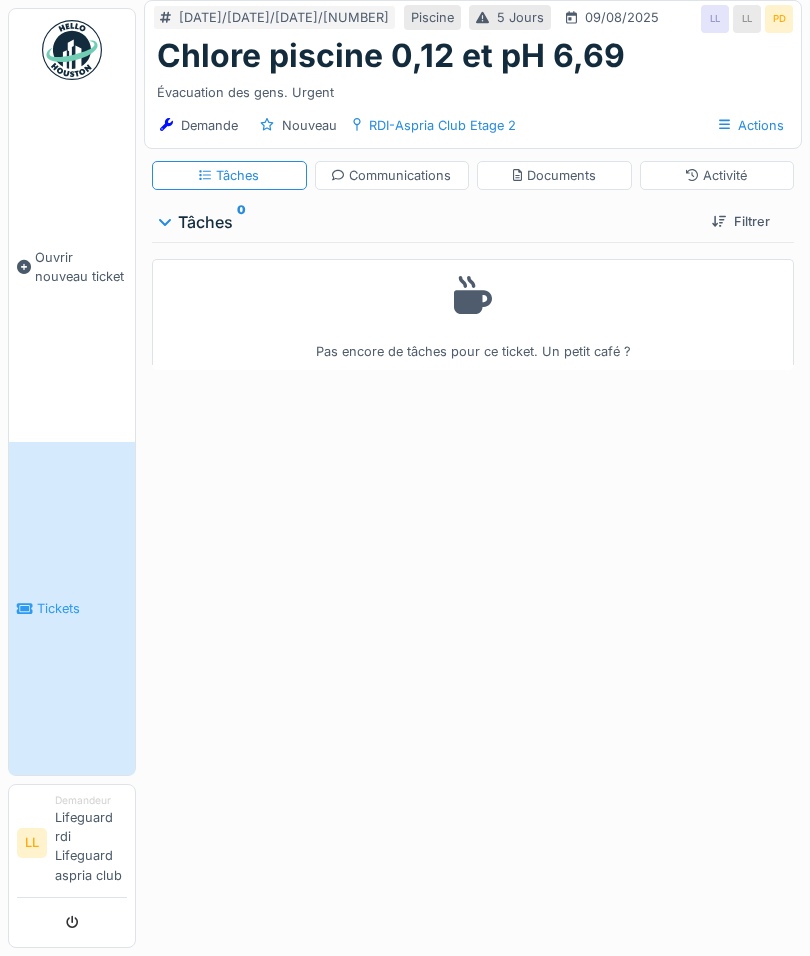 scroll, scrollTop: 0, scrollLeft: 0, axis: both 